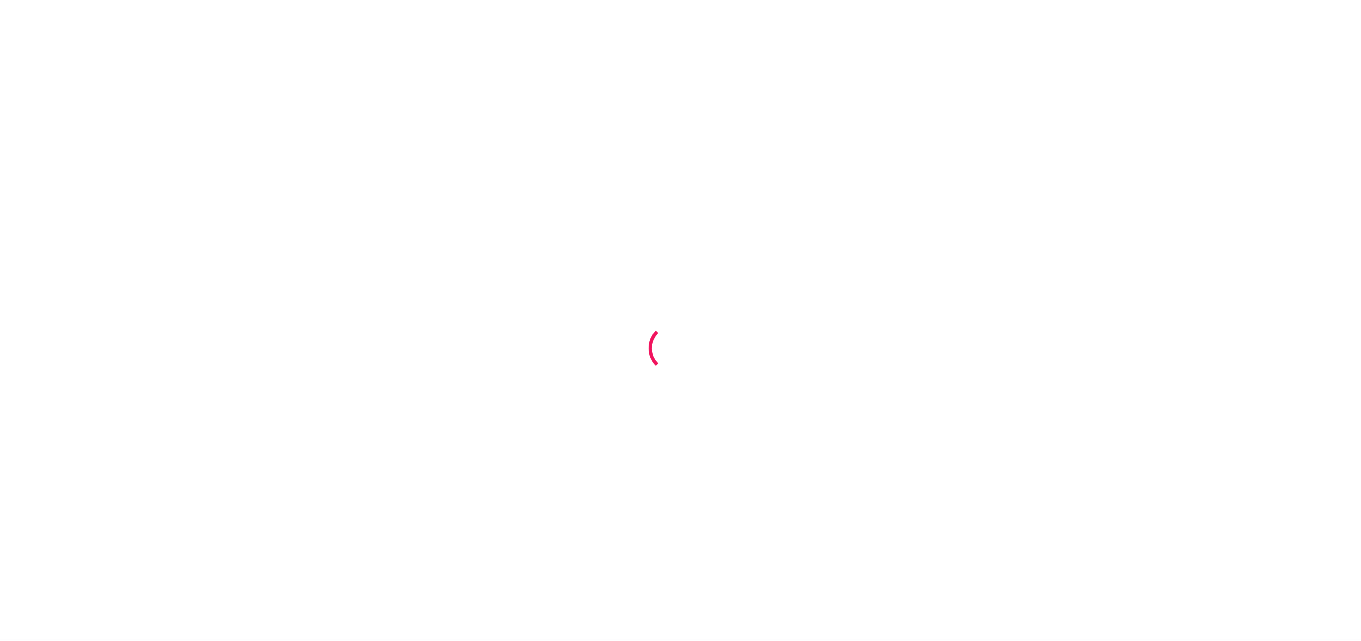 scroll, scrollTop: 0, scrollLeft: 0, axis: both 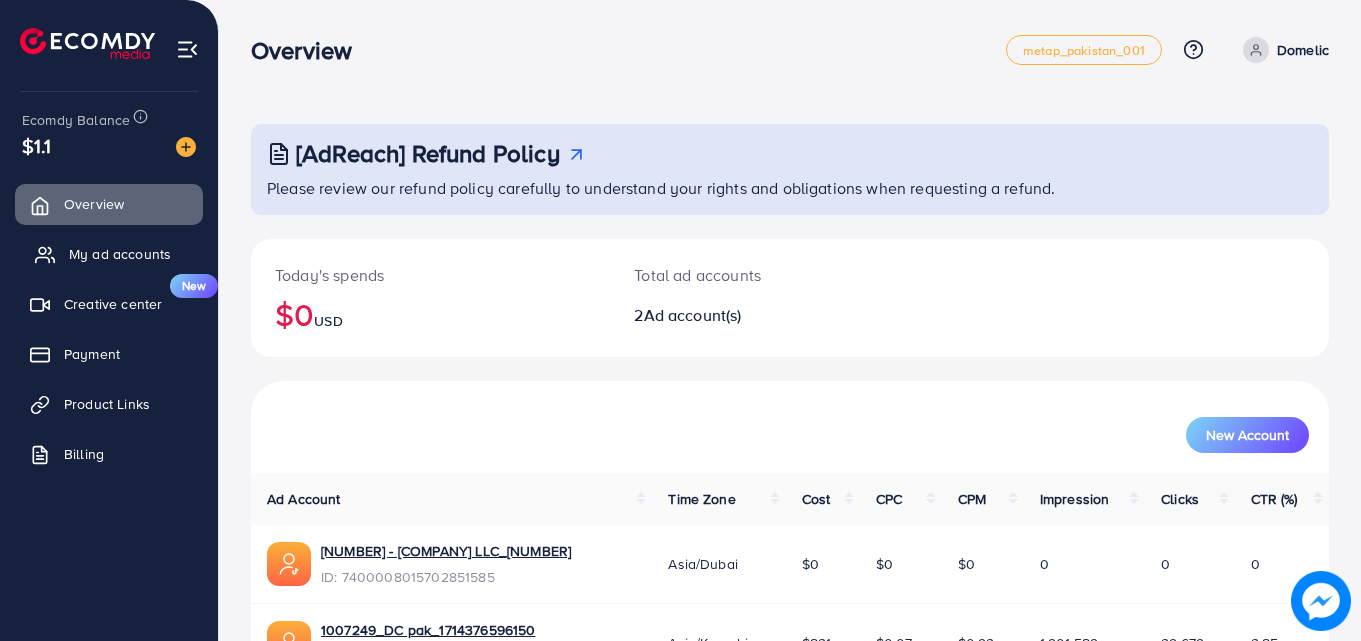 click on "My ad accounts" at bounding box center (120, 254) 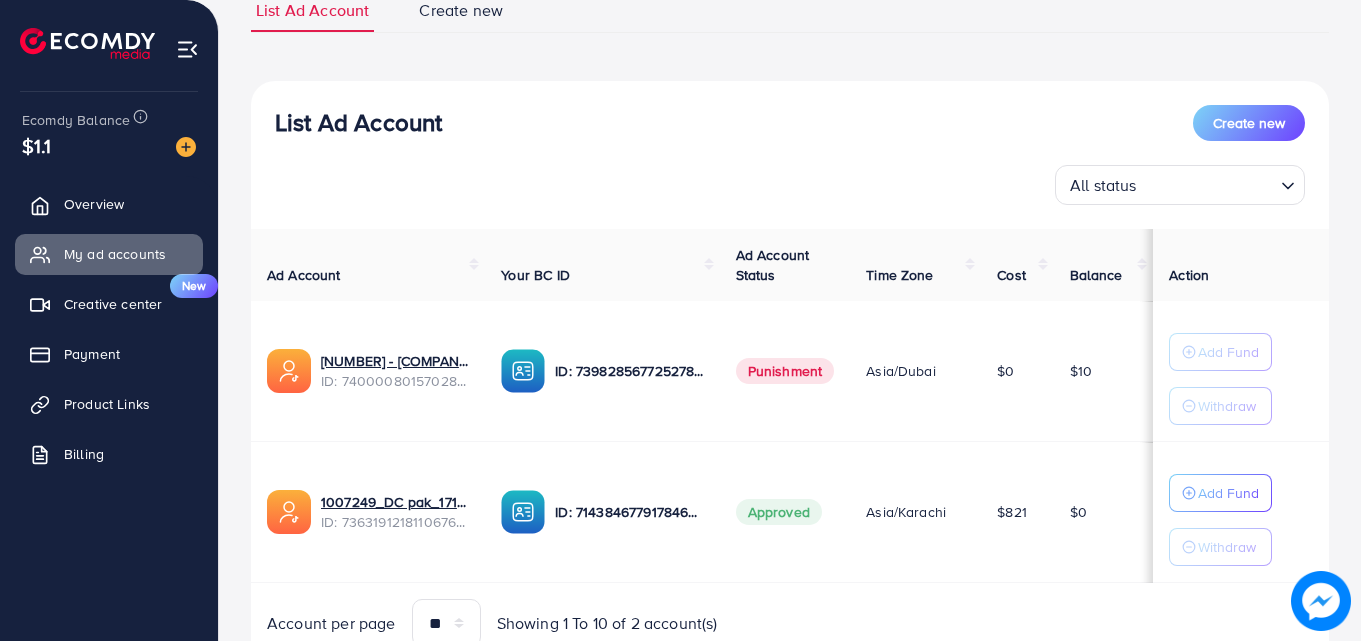 scroll, scrollTop: 245, scrollLeft: 0, axis: vertical 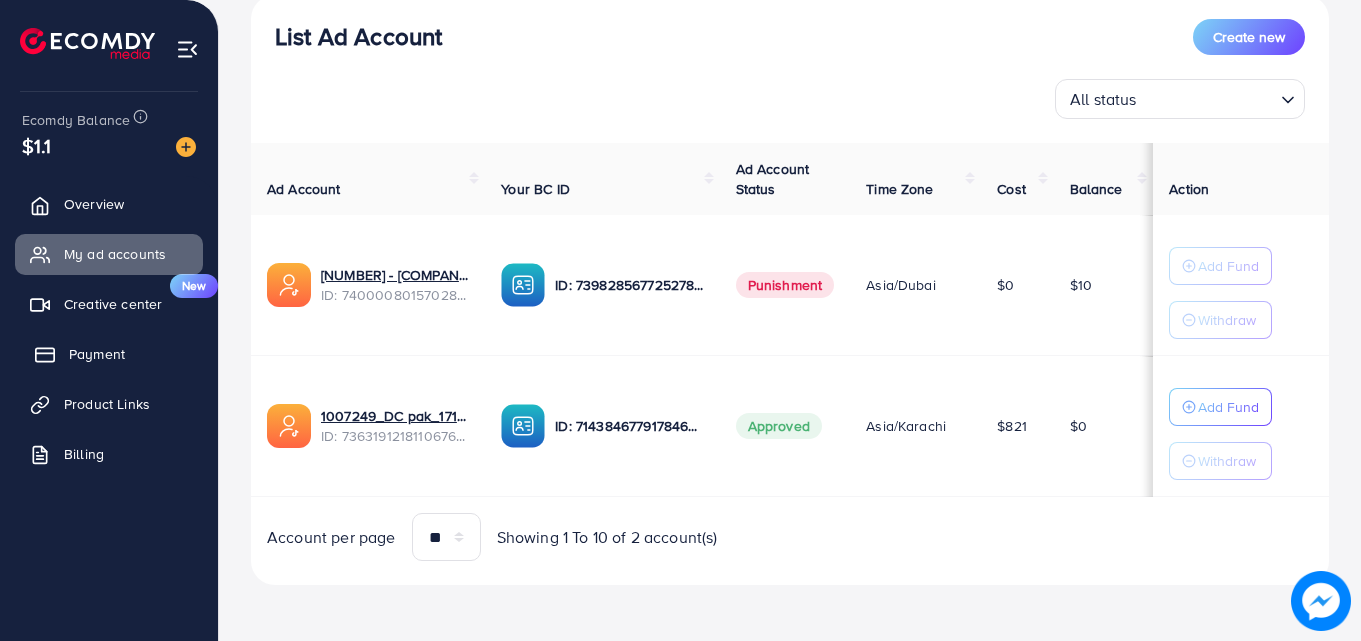 click on "Payment" at bounding box center [109, 354] 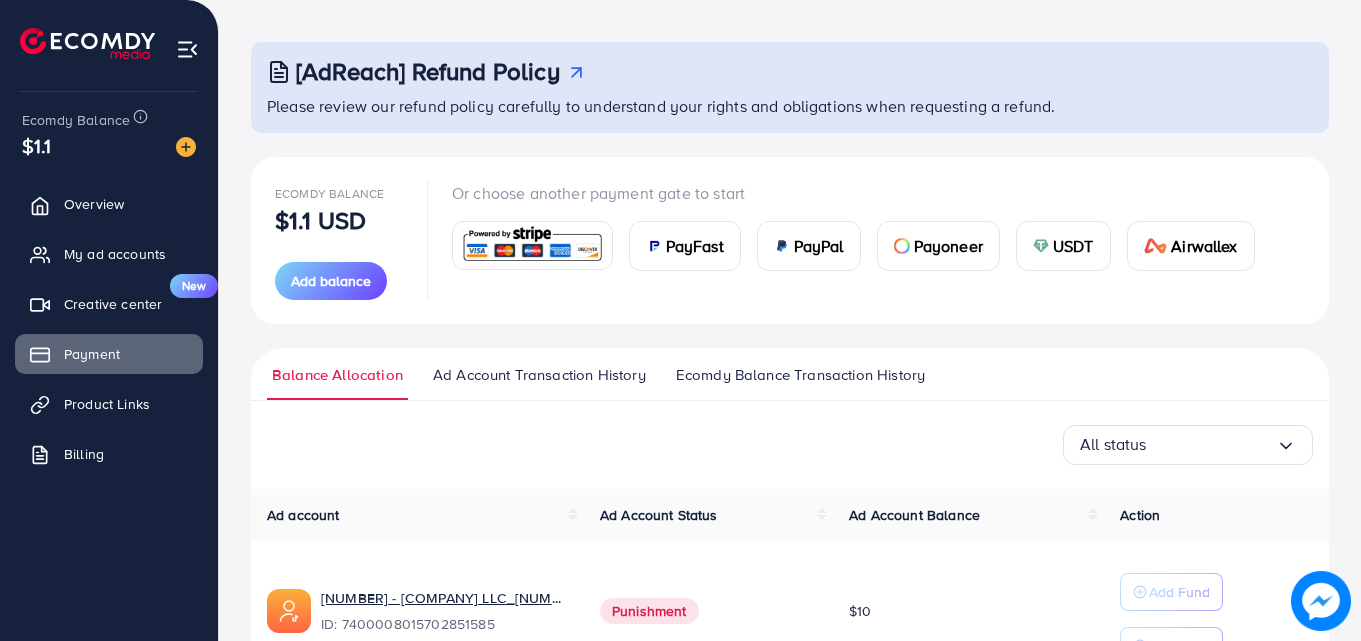scroll, scrollTop: 81, scrollLeft: 0, axis: vertical 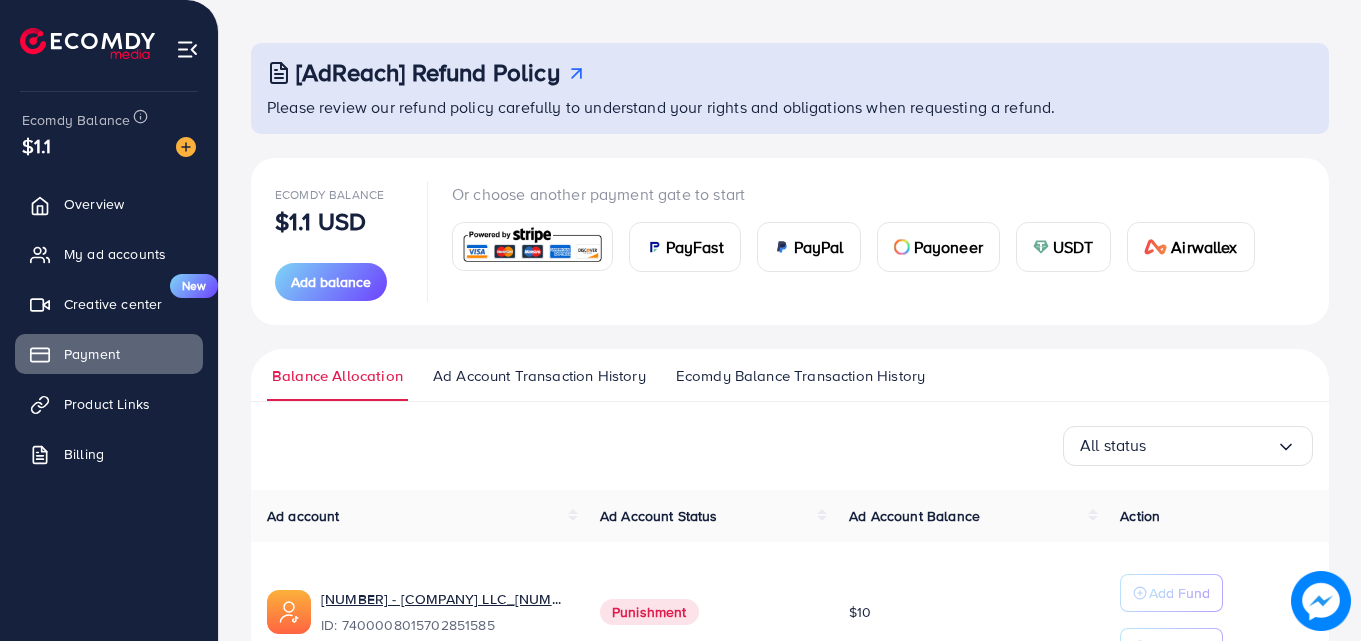 click at bounding box center [532, 246] 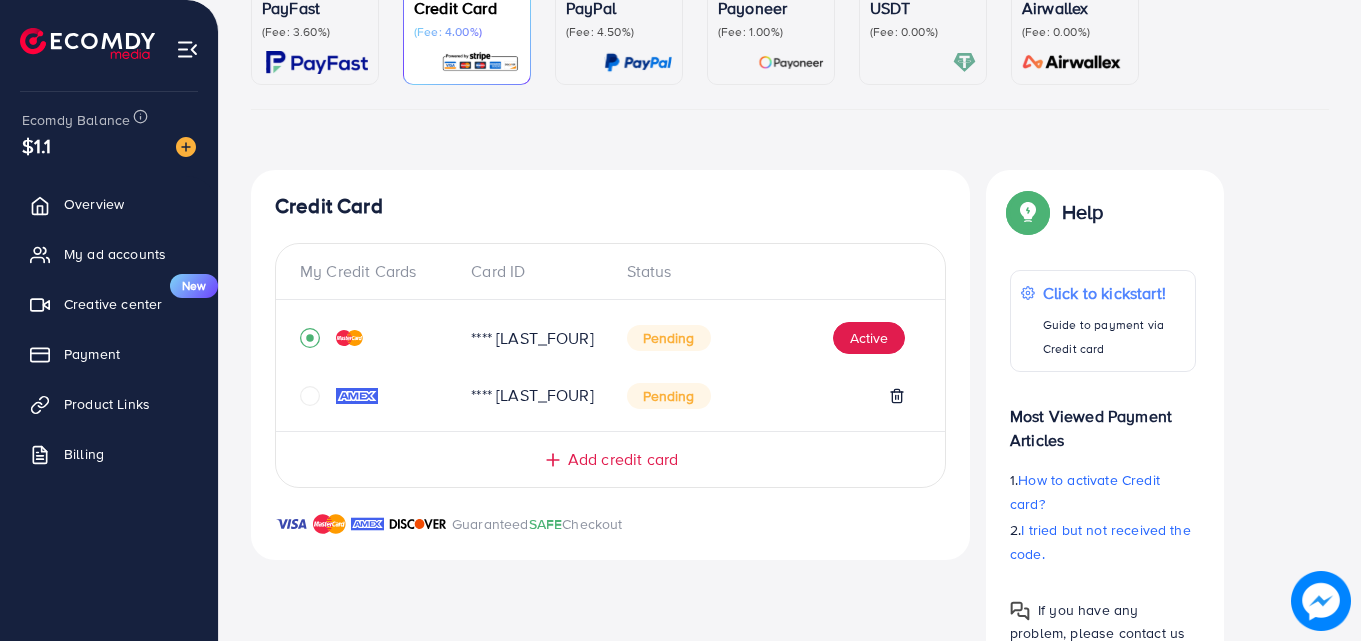 scroll, scrollTop: 293, scrollLeft: 0, axis: vertical 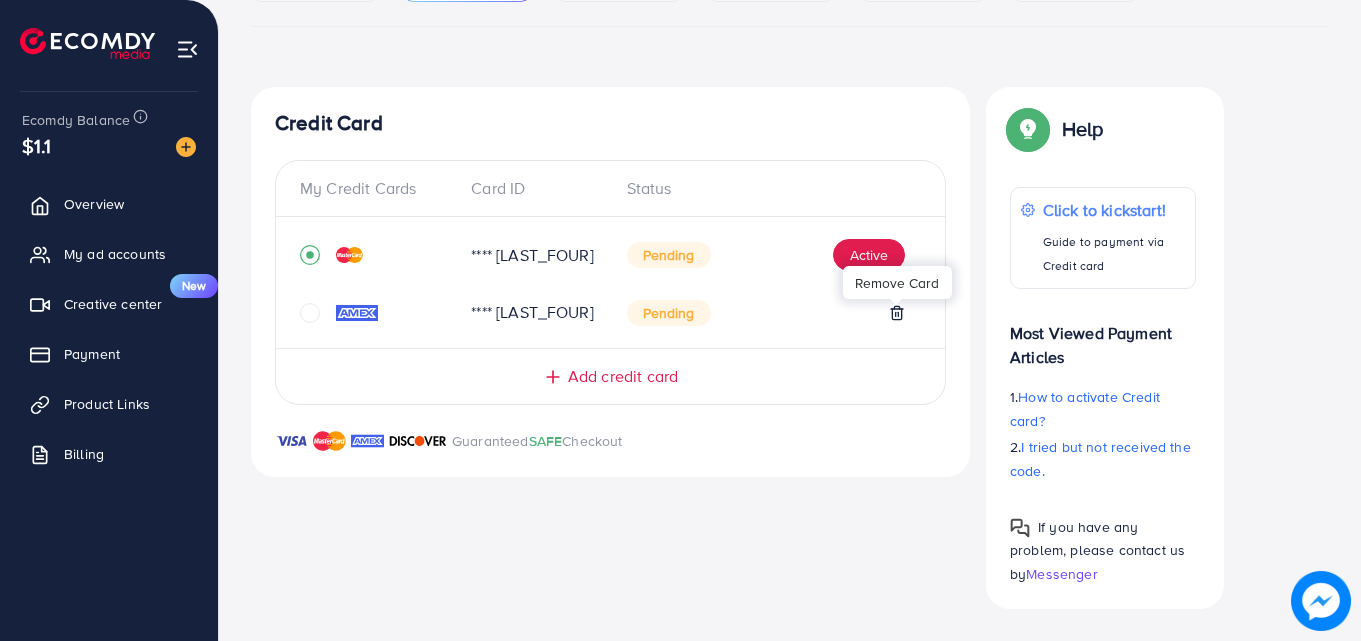 click 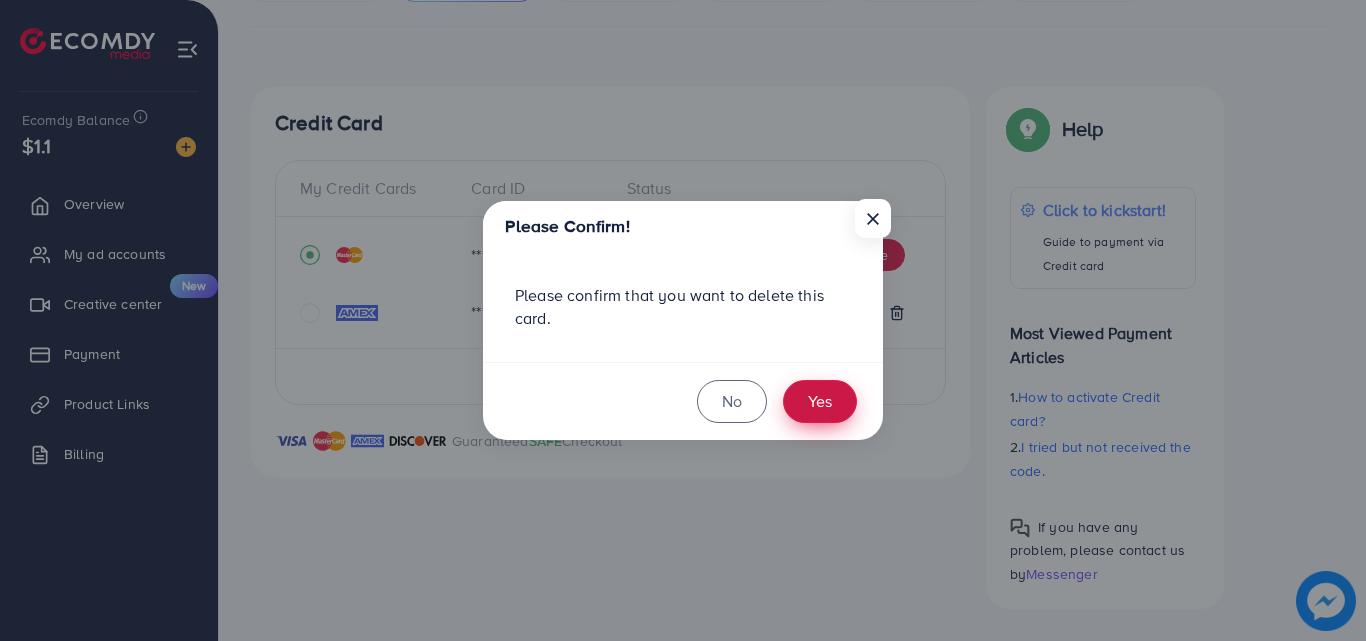 click on "Yes" at bounding box center (820, 401) 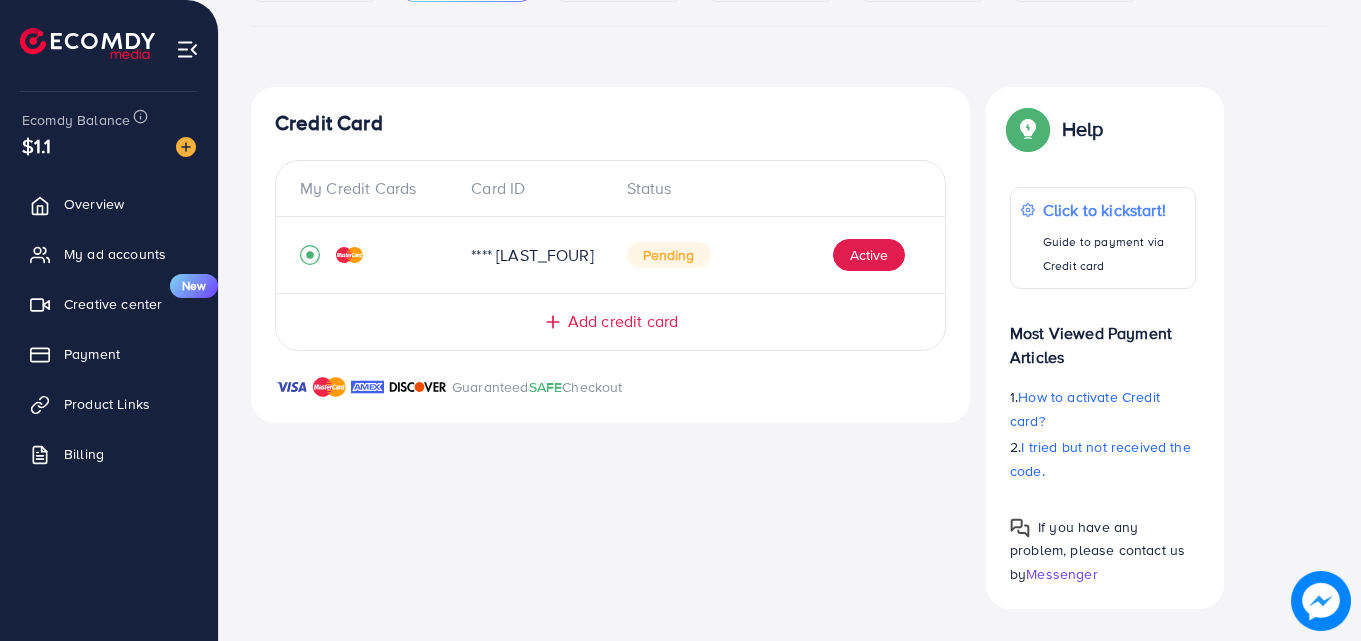 click on "Add credit card" at bounding box center [623, 321] 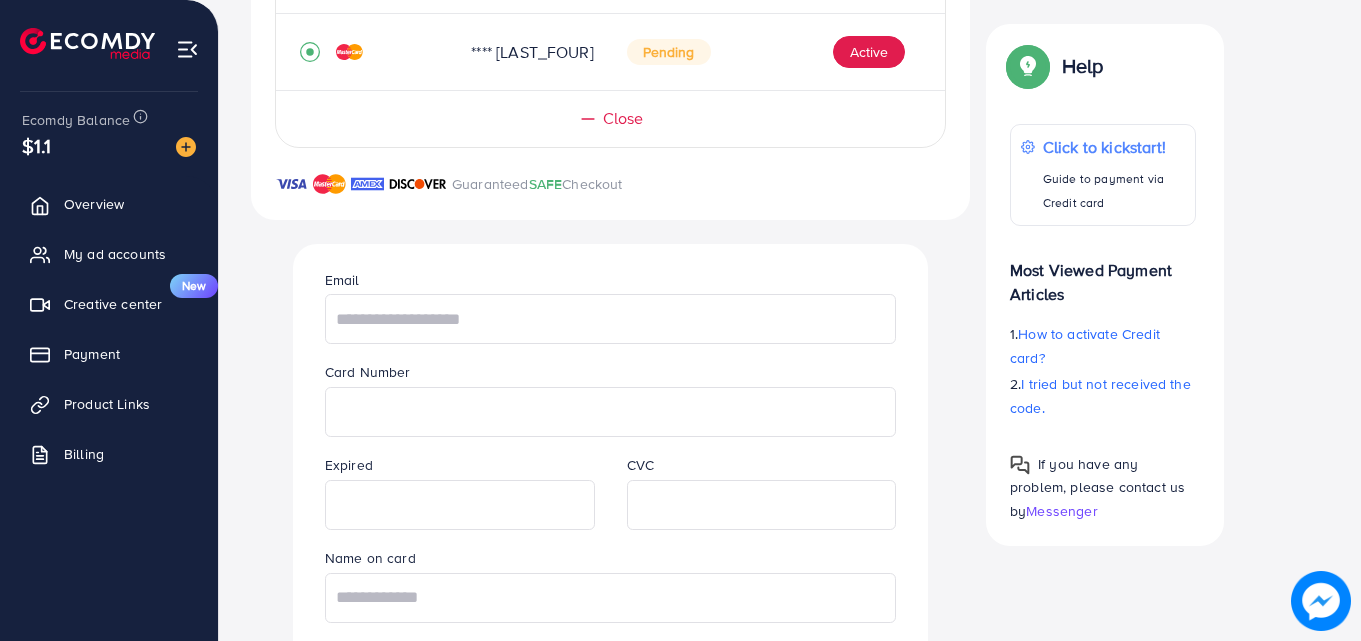 scroll, scrollTop: 497, scrollLeft: 0, axis: vertical 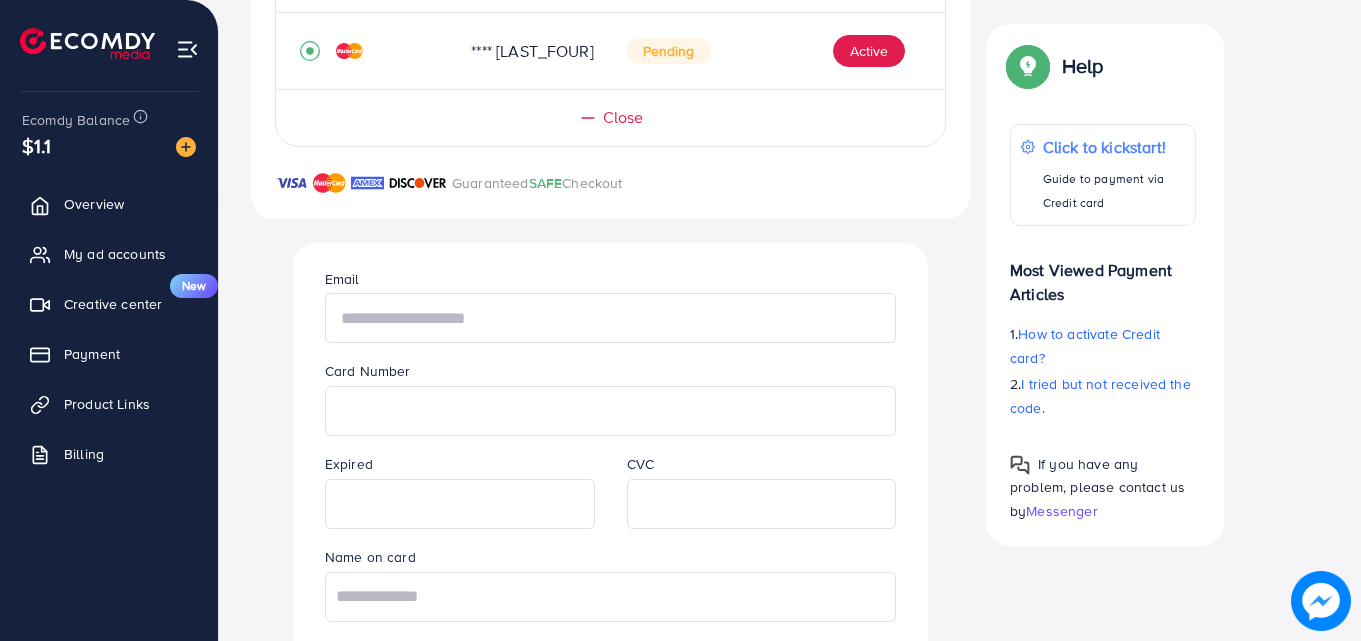 click at bounding box center [610, 318] 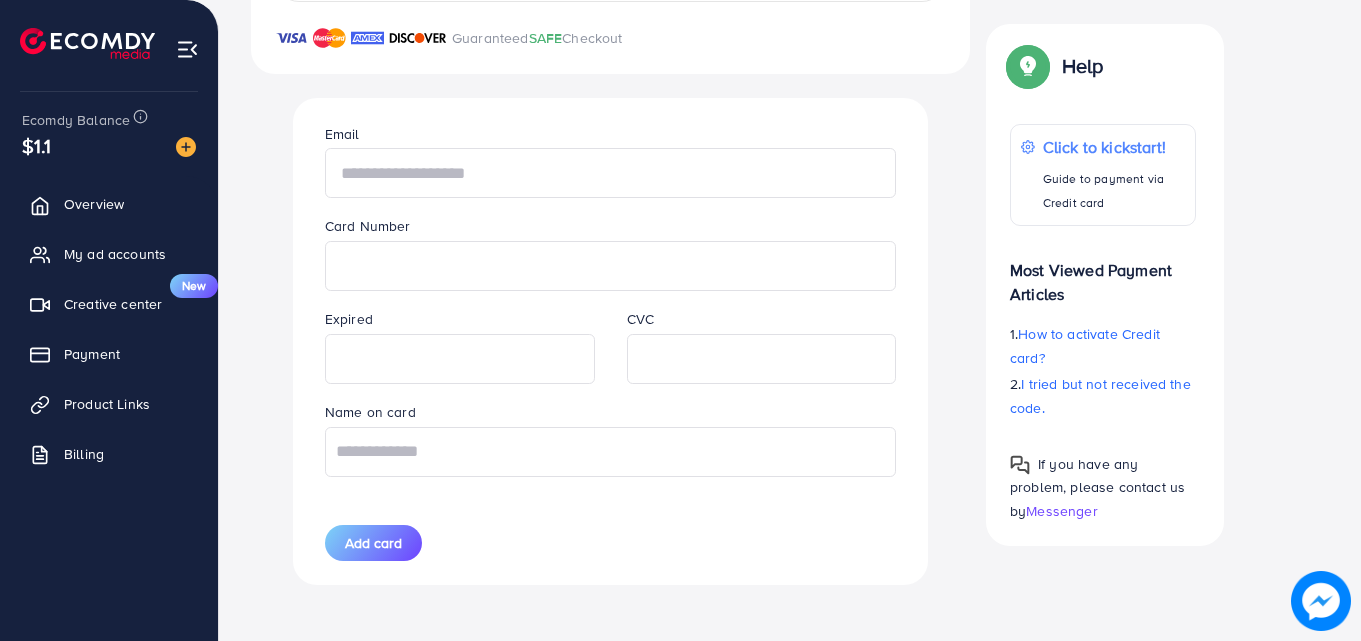 click at bounding box center [610, 173] 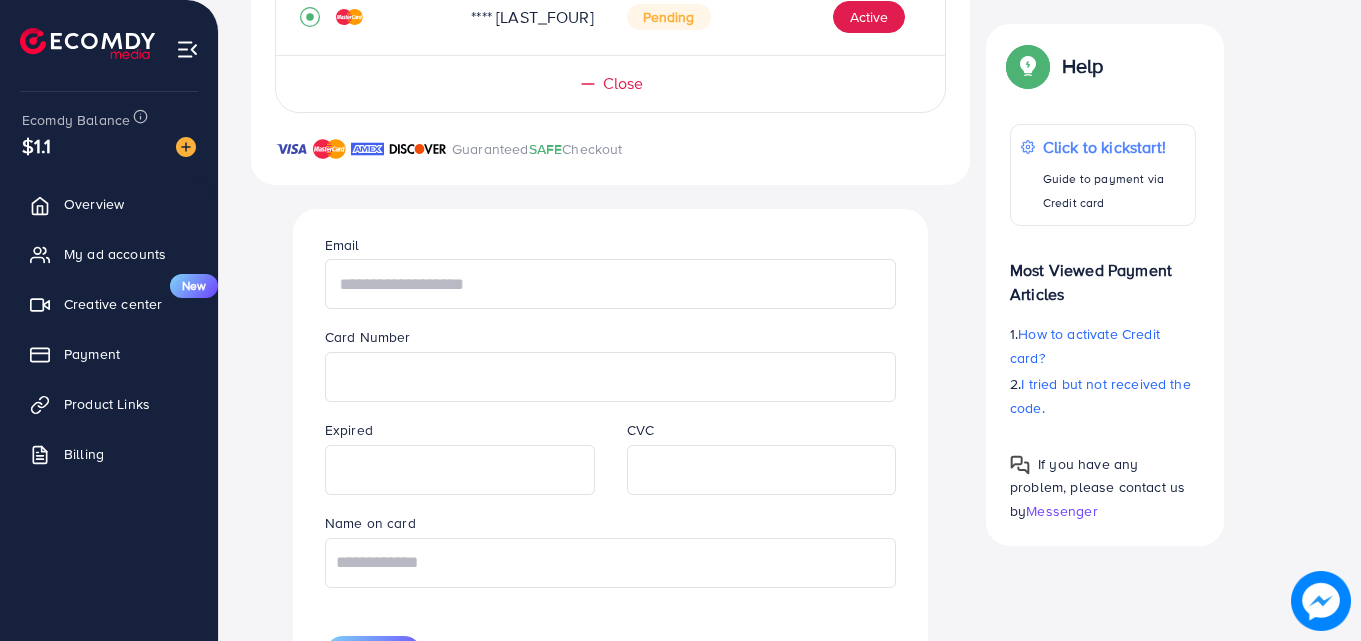 scroll, scrollTop: 642, scrollLeft: 0, axis: vertical 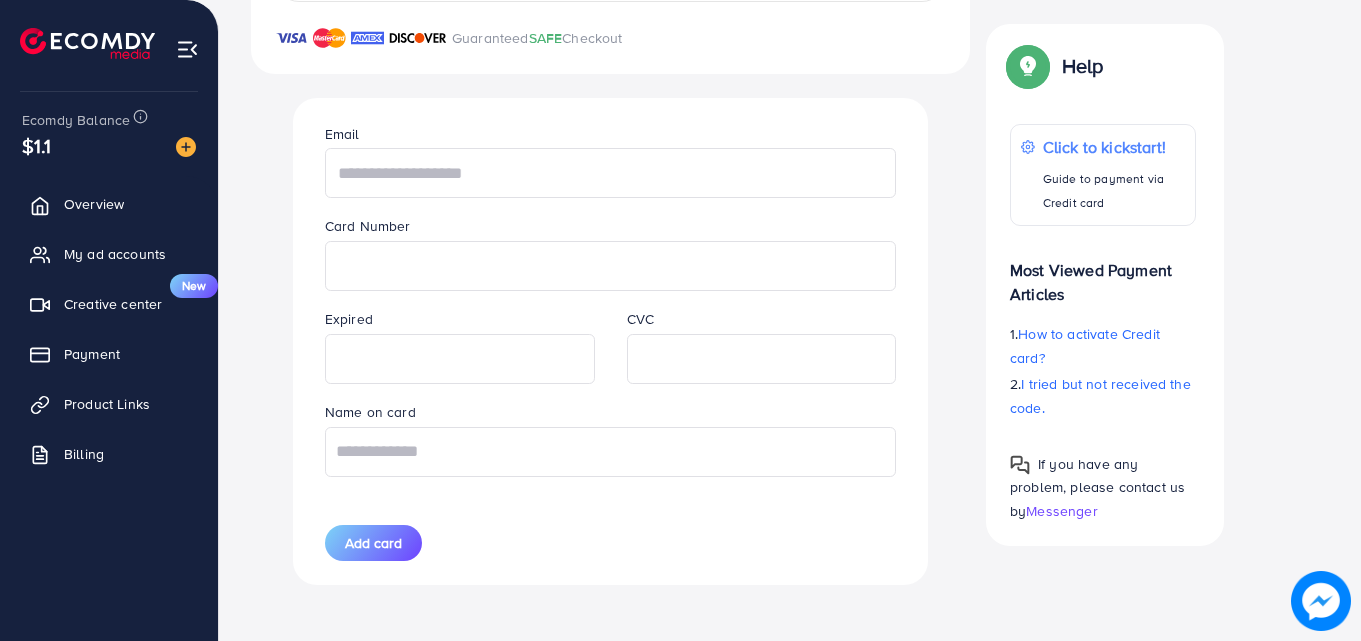 paste on "**********" 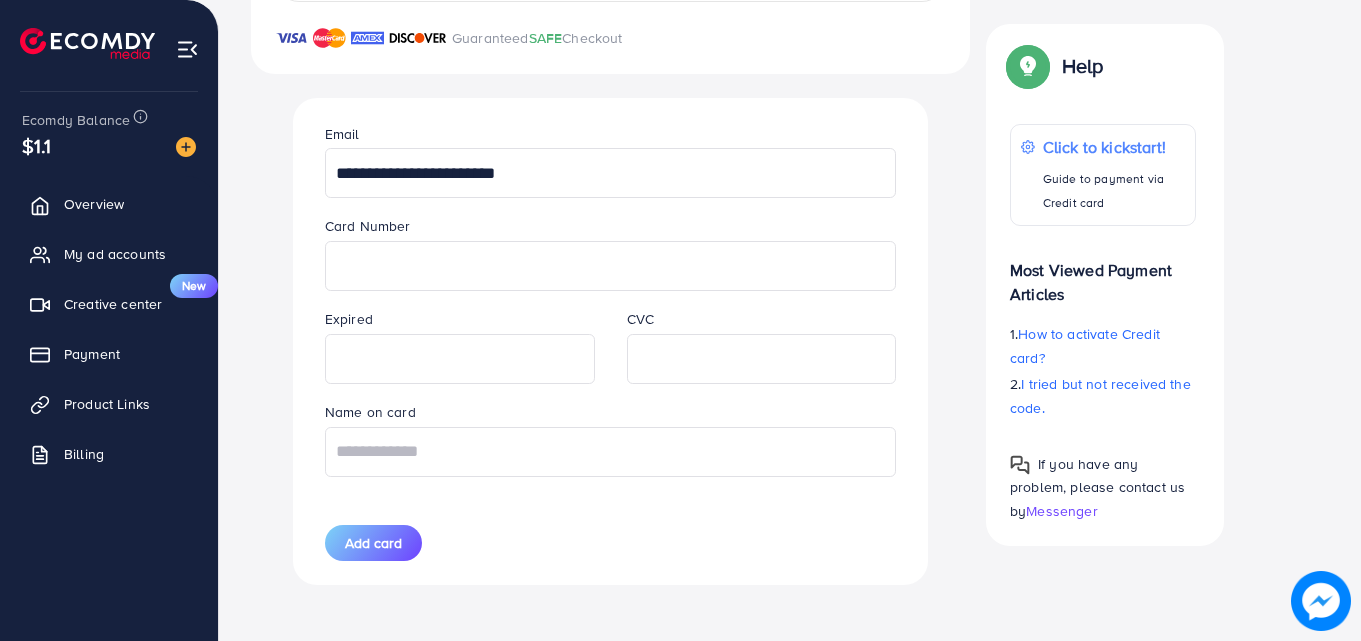 type on "**********" 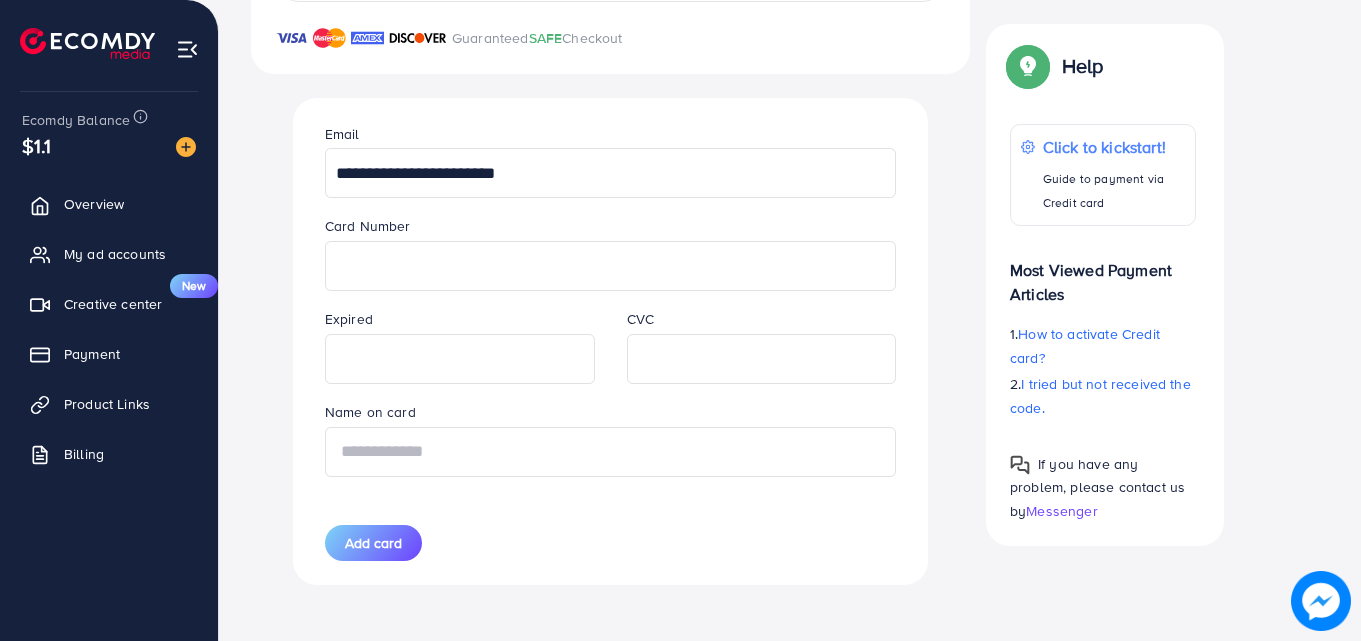 click at bounding box center [610, 452] 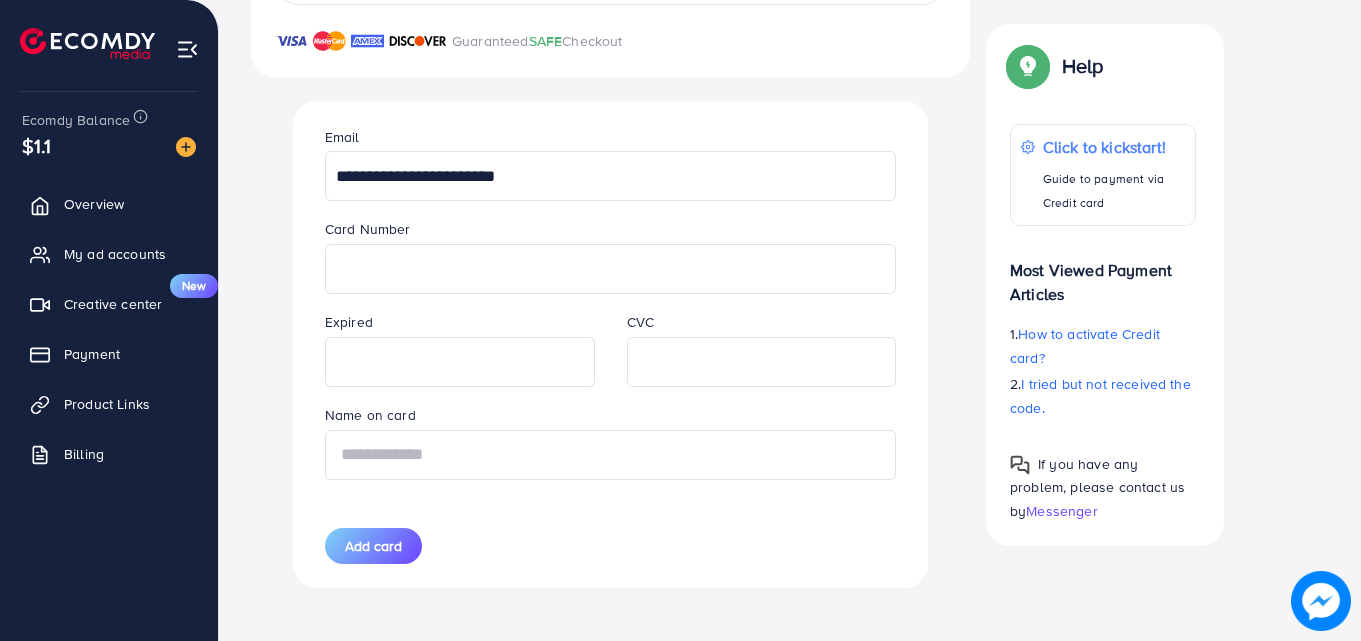 scroll, scrollTop: 640, scrollLeft: 0, axis: vertical 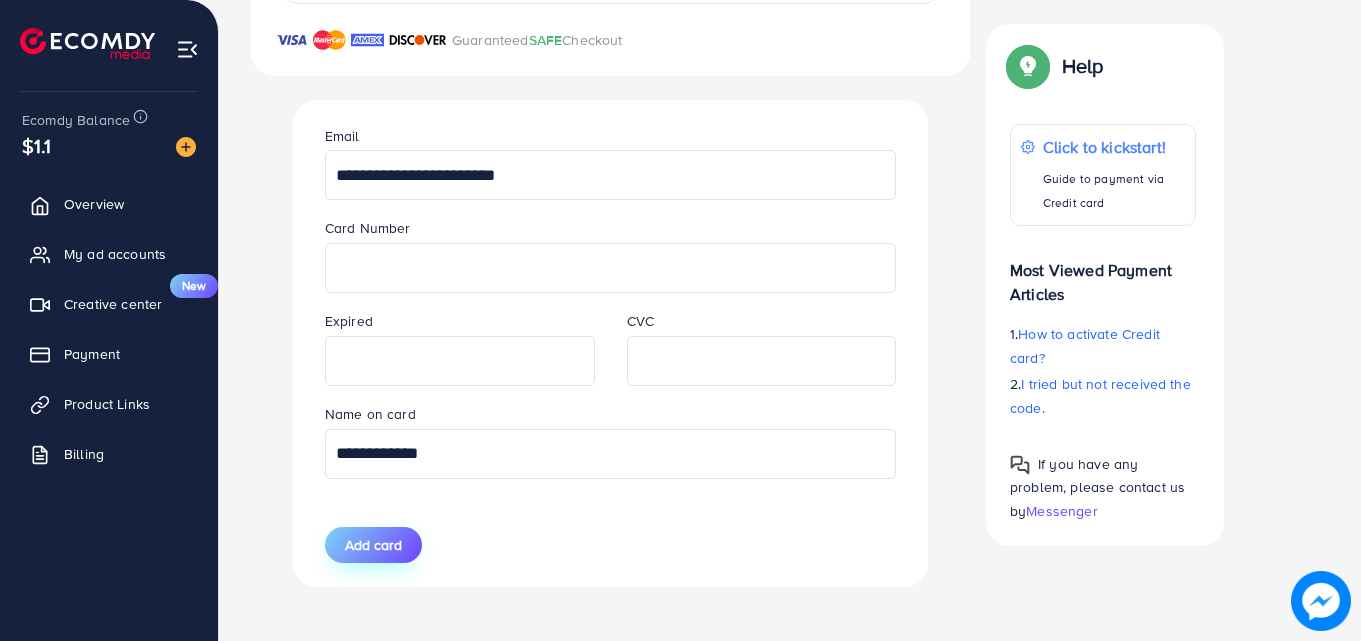 type on "**********" 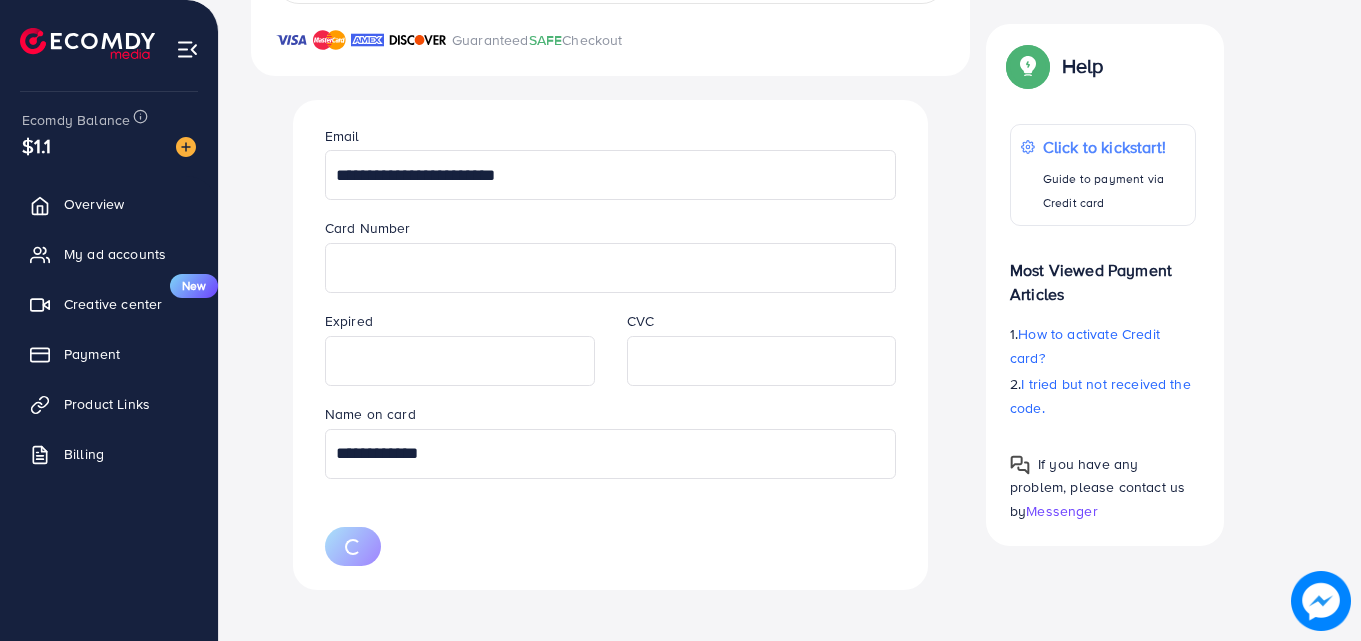 type 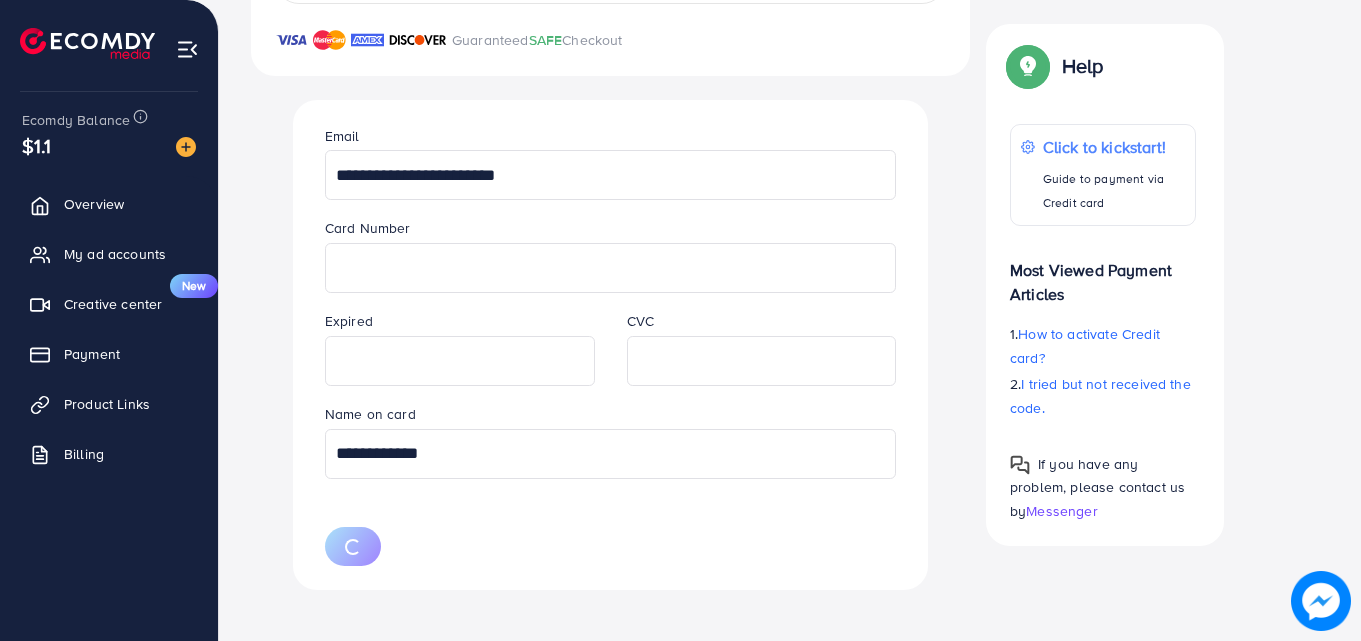 type 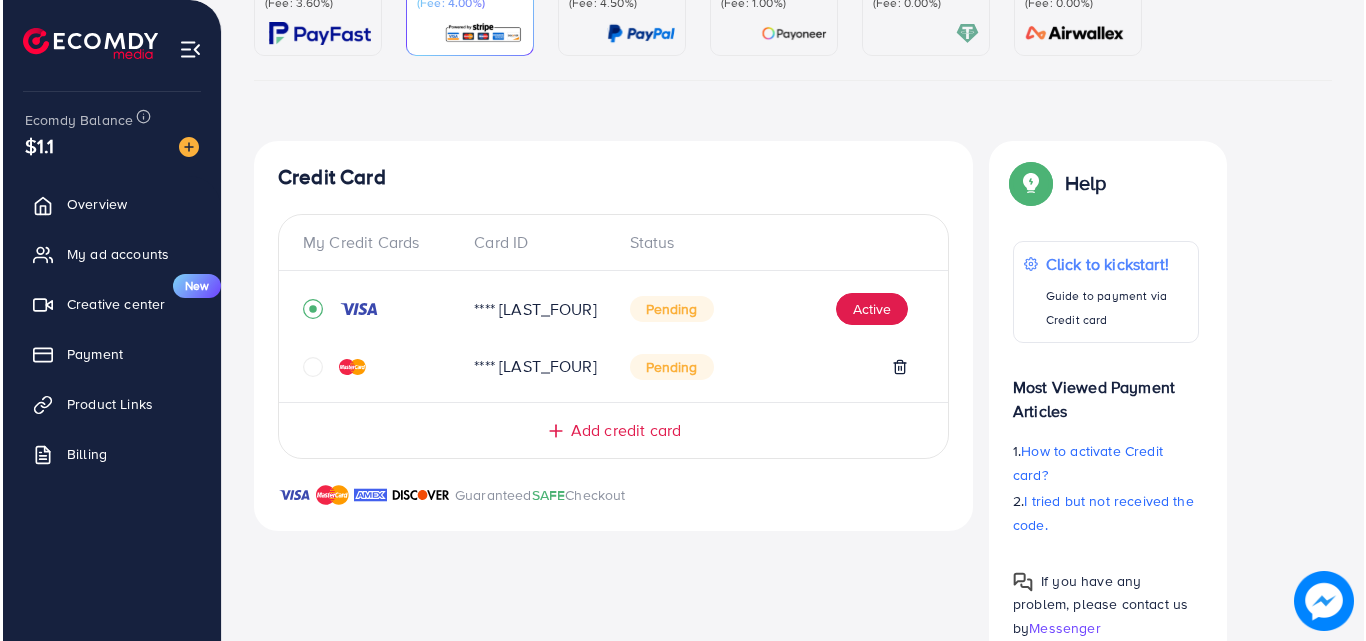 scroll, scrollTop: 291, scrollLeft: 0, axis: vertical 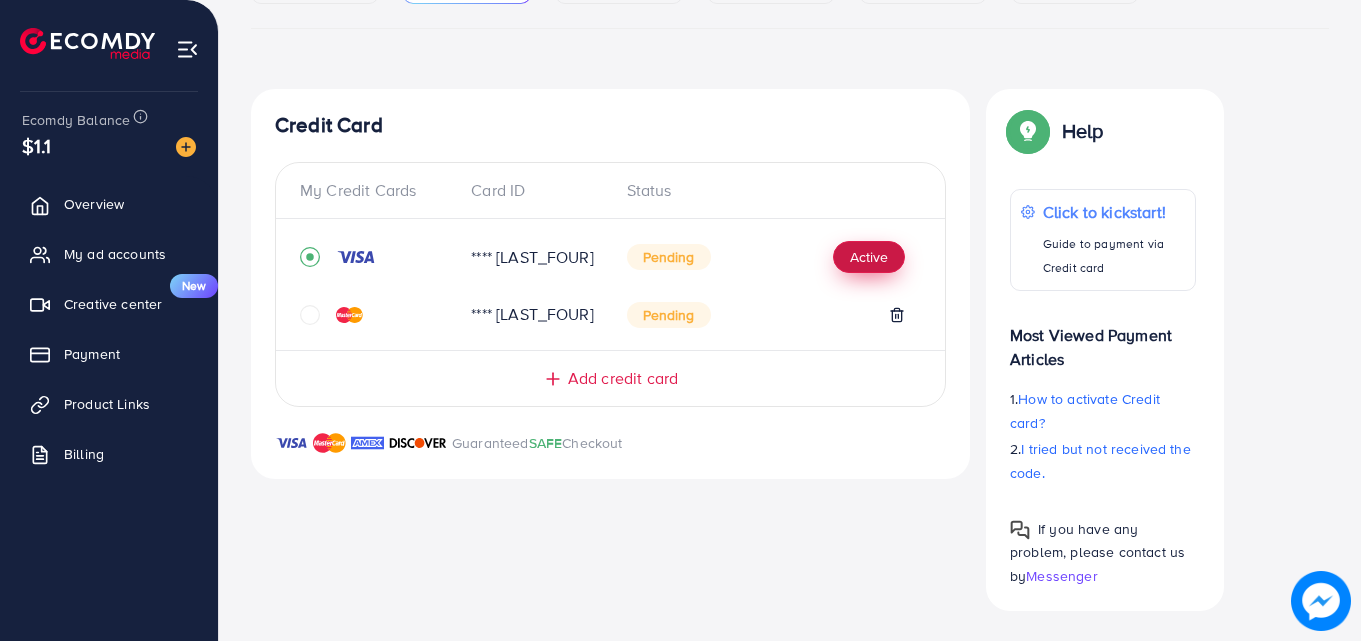 click on "Active" at bounding box center (869, 257) 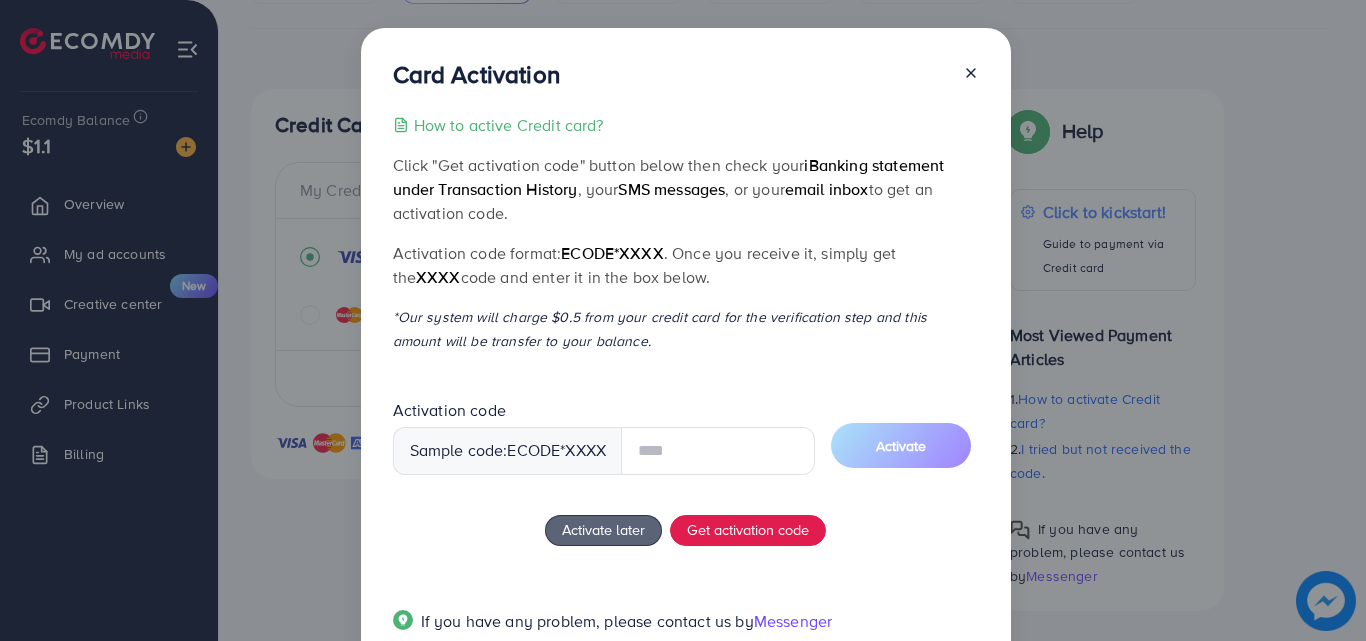 scroll, scrollTop: 77, scrollLeft: 0, axis: vertical 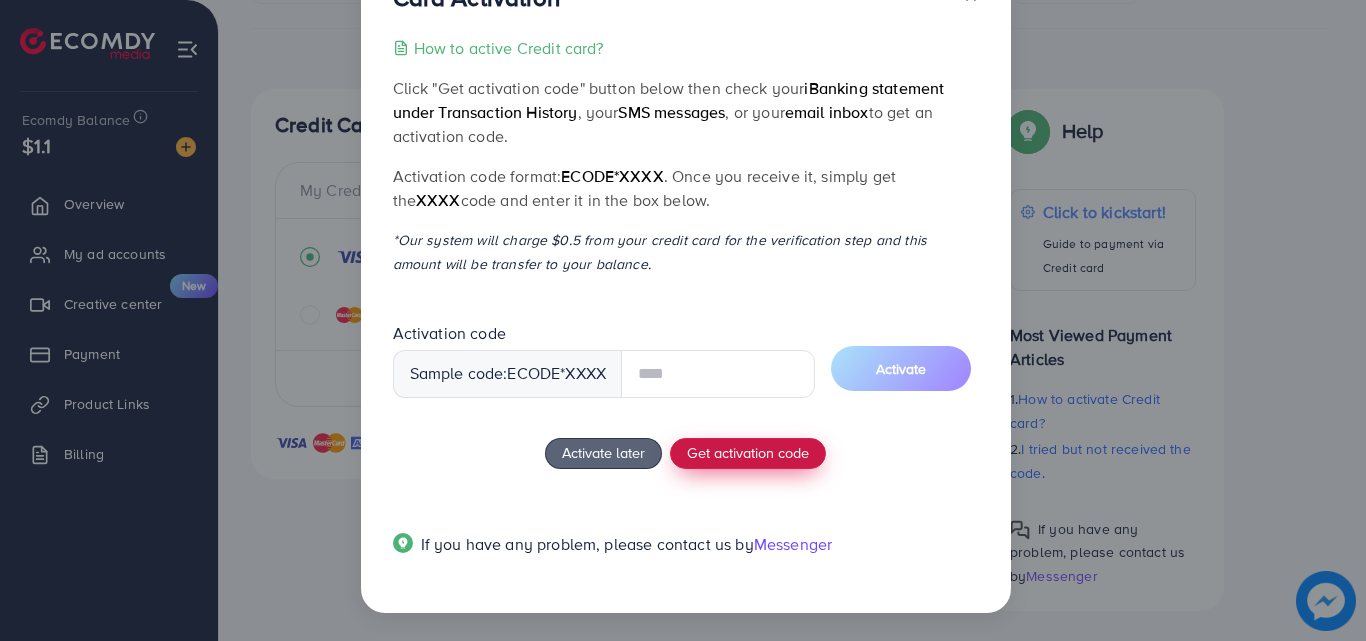 click on "How to active Credit card?   Click "Get activation code" button below then check your  iBanking statement under Transaction History , your  SMS messages , or your  email inbox  to get an activation code.   Activation code format:  ecode*XXXX . Once you receive it, simply get the  XXXX  code and enter it in the box below.   *Our system will charge $0.5 from your credit card for the verification step and this amount will be transfer to your balance.   Activation code   Sample code:  ecode *XXXX   Activate   Activate later   Get activation code   If you have any problem, please contact us by   Messenger" at bounding box center (686, 308) 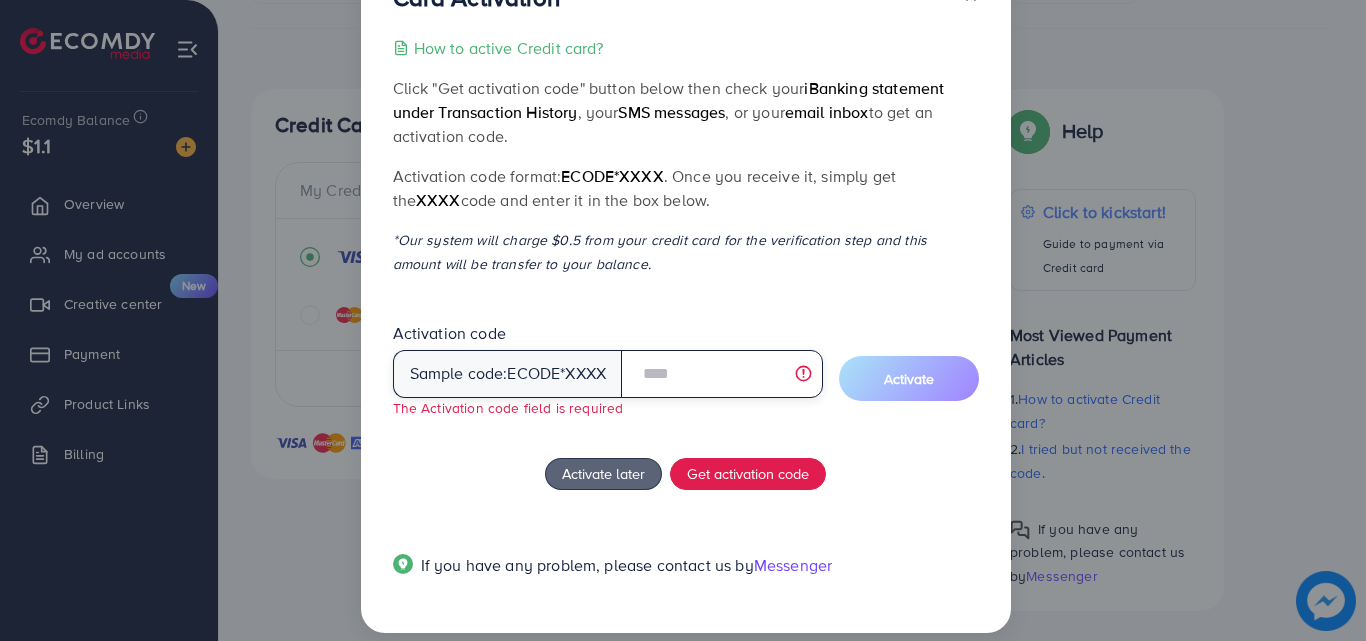 click at bounding box center (721, 374) 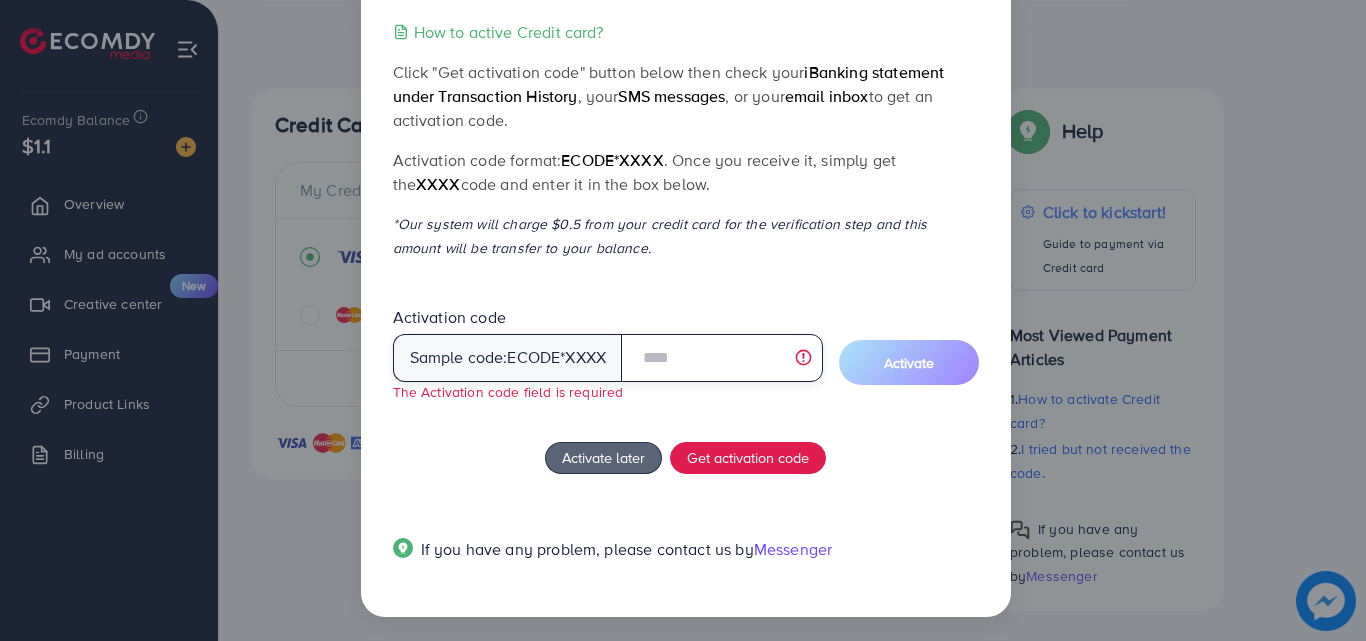 scroll, scrollTop: 97, scrollLeft: 0, axis: vertical 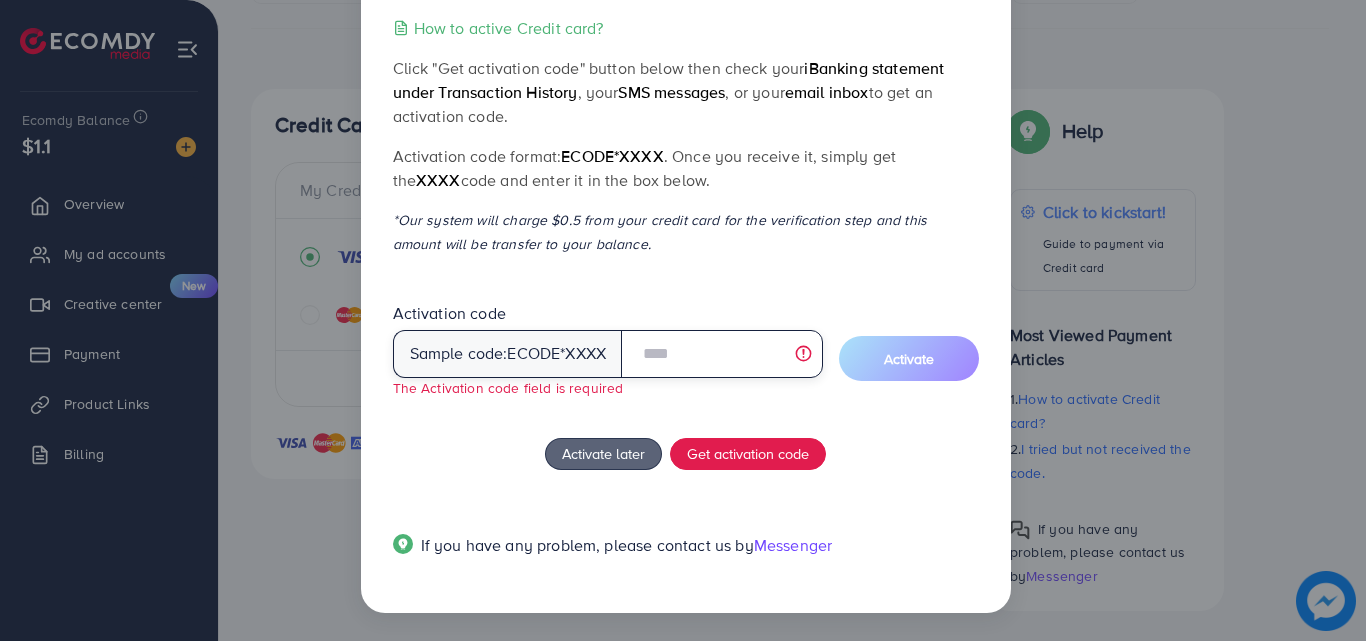click at bounding box center (721, 354) 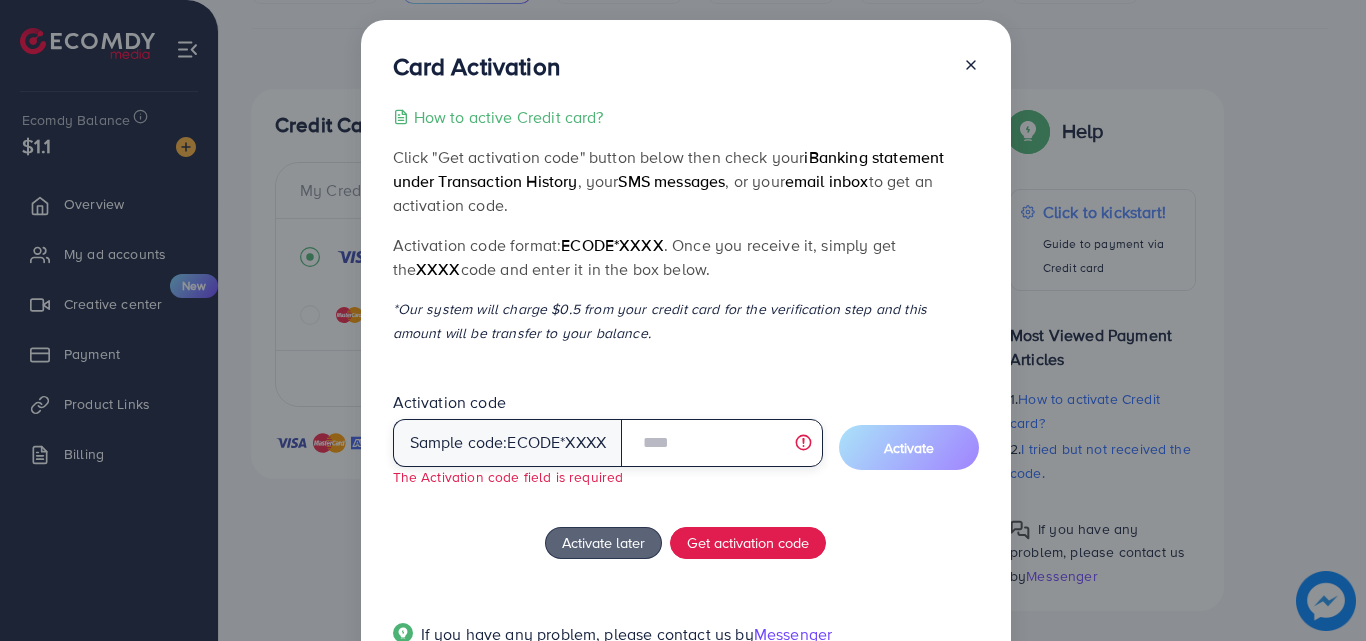 scroll, scrollTop: 97, scrollLeft: 0, axis: vertical 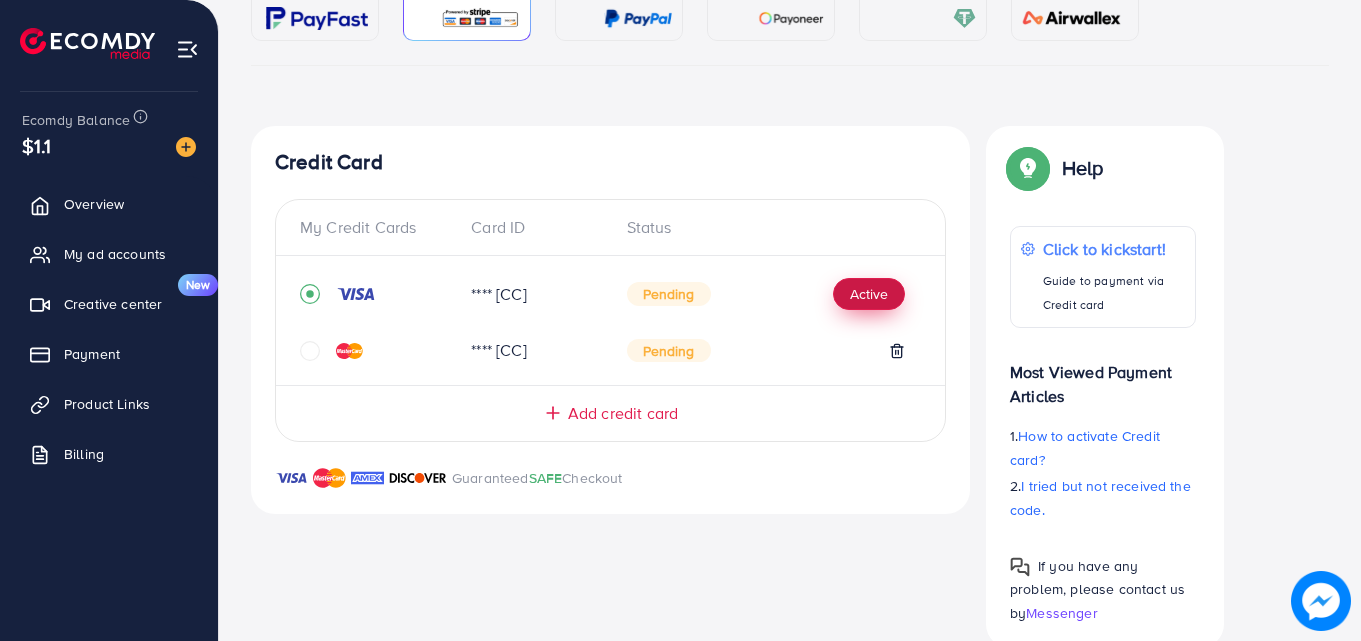 click on "Active" at bounding box center (869, 294) 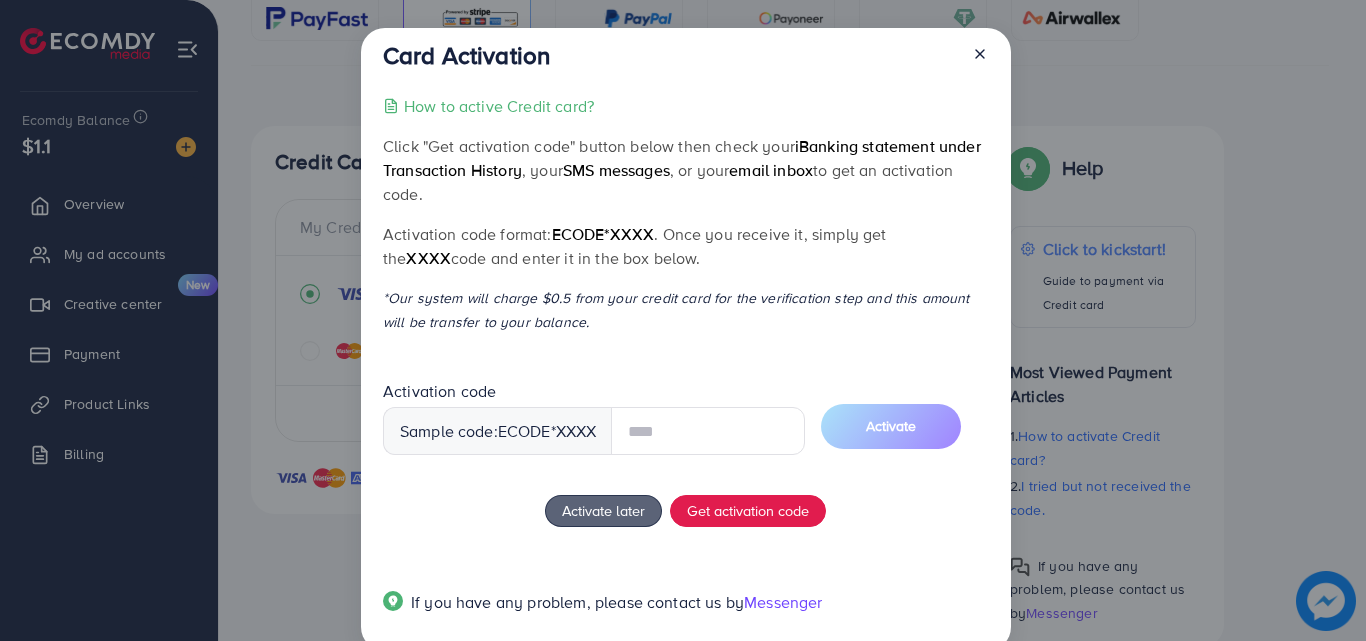 scroll, scrollTop: 38, scrollLeft: 0, axis: vertical 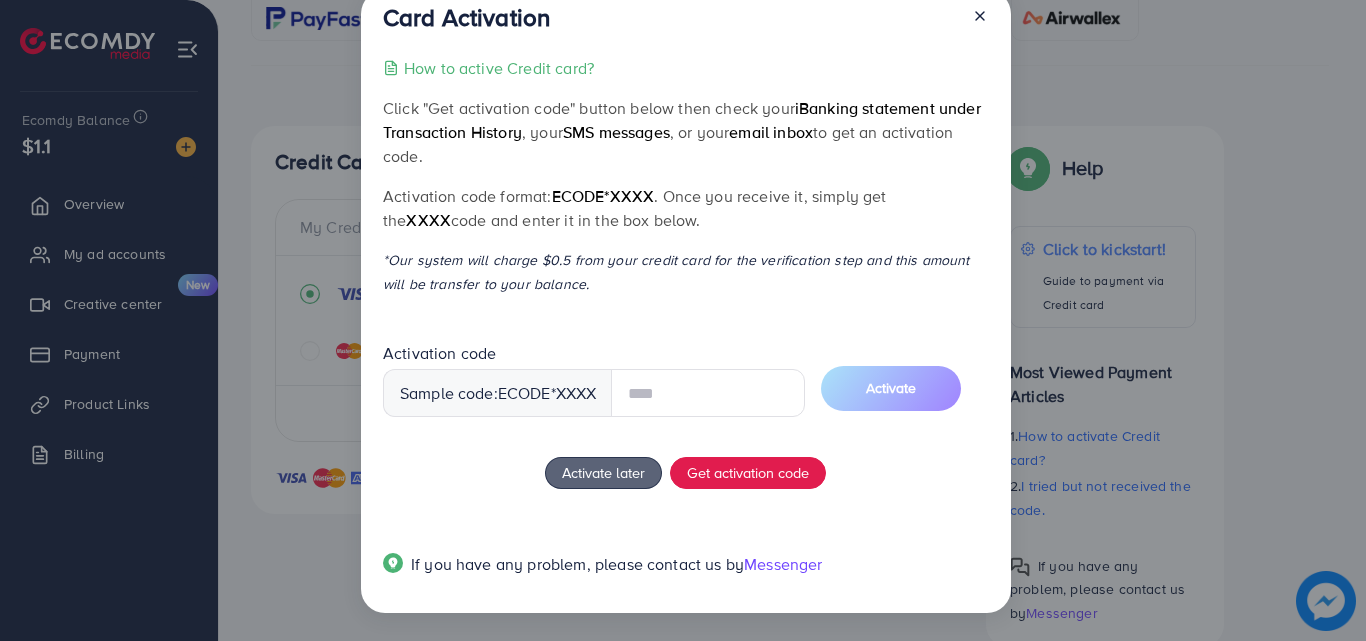 click on "Click "Get activation code" button below then check your  iBanking statement under Transaction History , your  SMS messages , or your  email inbox  to get an activation code." at bounding box center [685, 132] 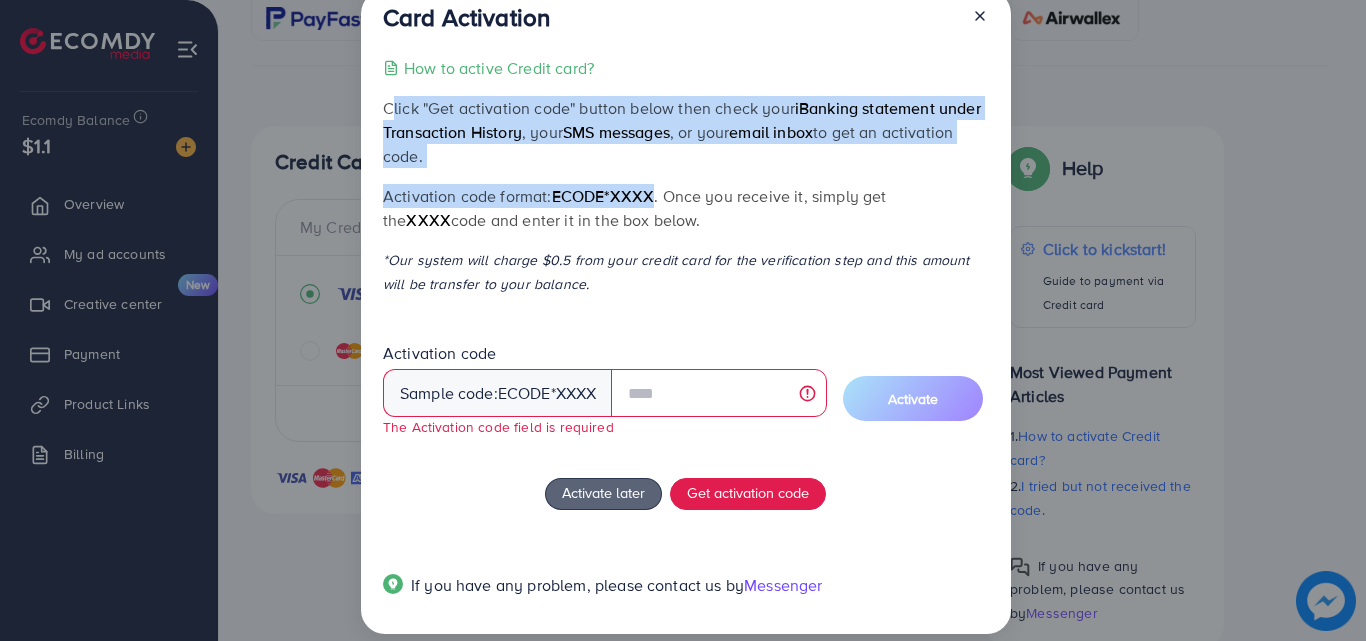 drag, startPoint x: 386, startPoint y: 103, endPoint x: 592, endPoint y: 189, distance: 223.23082 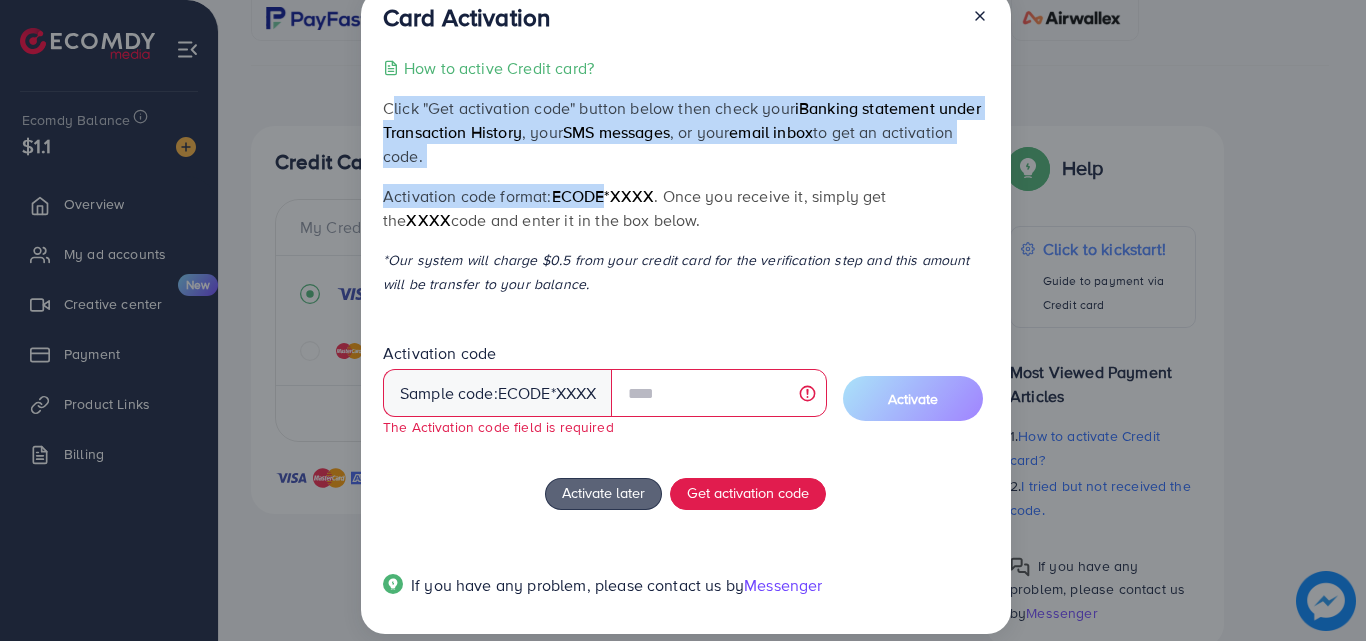 click on "ecode*XXXX" at bounding box center (603, 196) 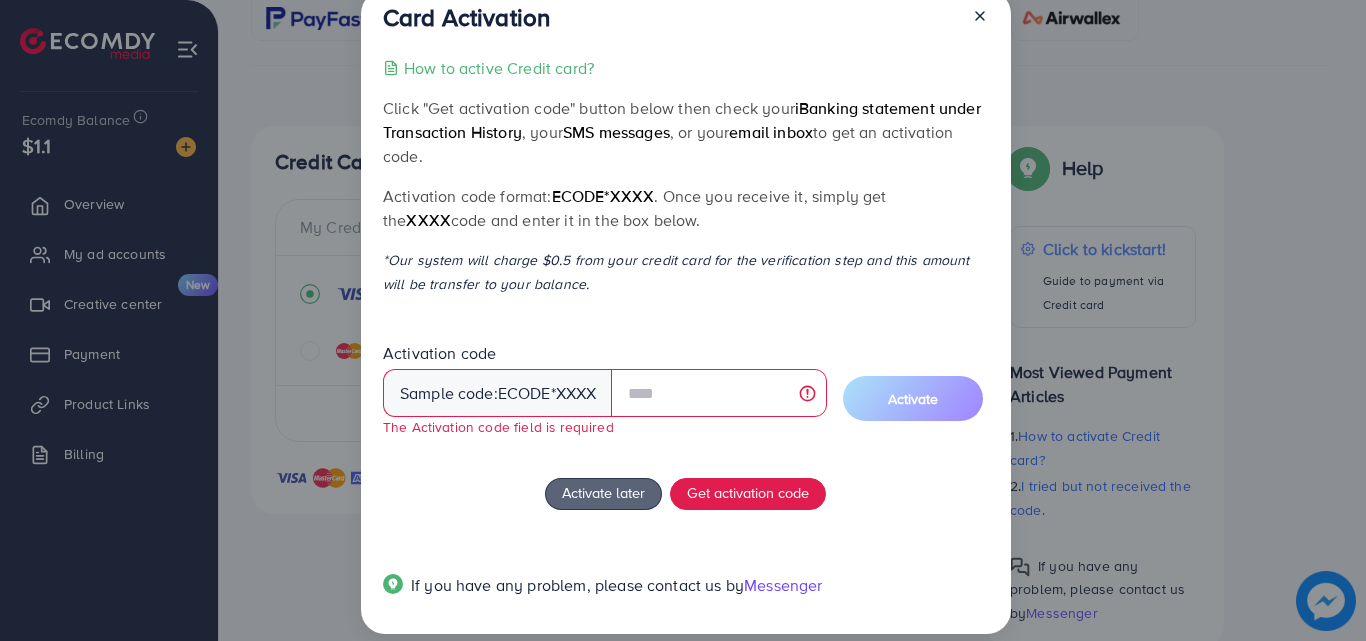 scroll, scrollTop: 59, scrollLeft: 0, axis: vertical 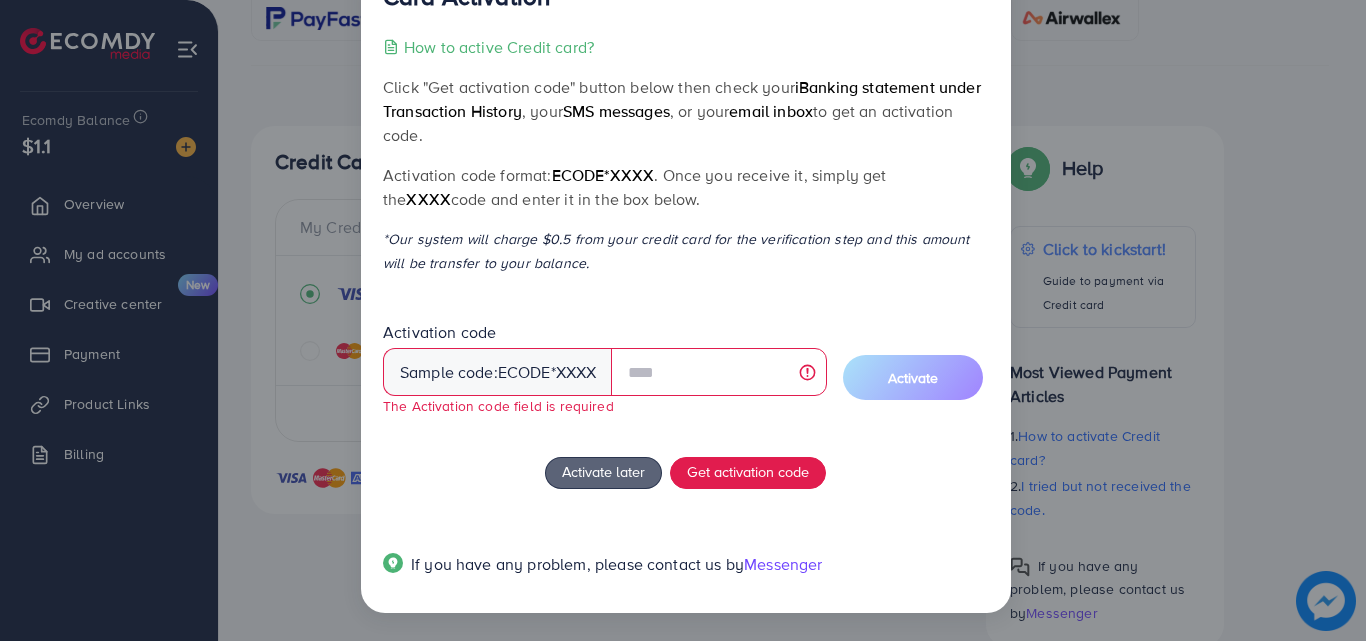 click on "How to active Credit card?   Click "Get activation code" button below then check your  iBanking statement under Transaction History , your  SMS messages , or your  email inbox  to get an activation code.   Activation code format:  ecode*XXXX . Once you receive it, simply get the  XXXX  code and enter it in the box below.   *Our system will charge $0.5 from your credit card for the verification step and this amount will be transfer to your balance.   Activation code   Sample code:  ecode *XXXX  The Activation code field is required  Activate   Activate later   Get activation code   If you have any problem, please contact us by   Messenger" at bounding box center (685, 317) 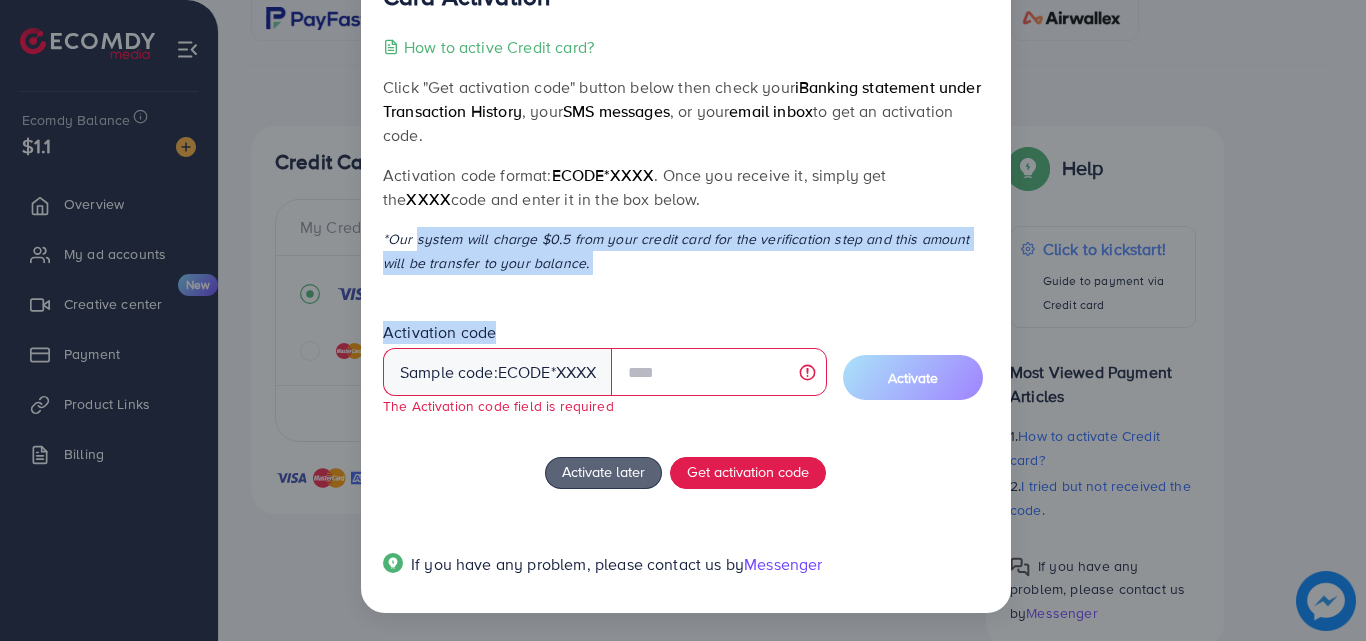 drag, startPoint x: 407, startPoint y: 225, endPoint x: 664, endPoint y: 290, distance: 265.09244 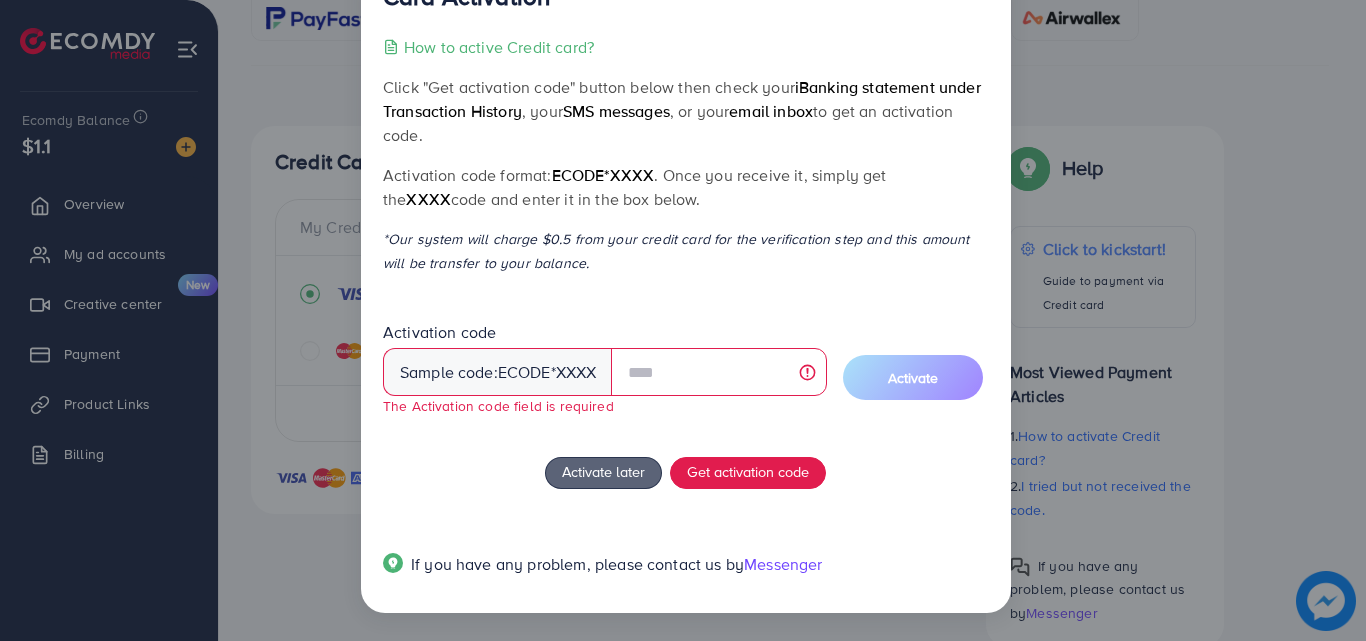 drag, startPoint x: 607, startPoint y: 237, endPoint x: 779, endPoint y: 284, distance: 178.30592 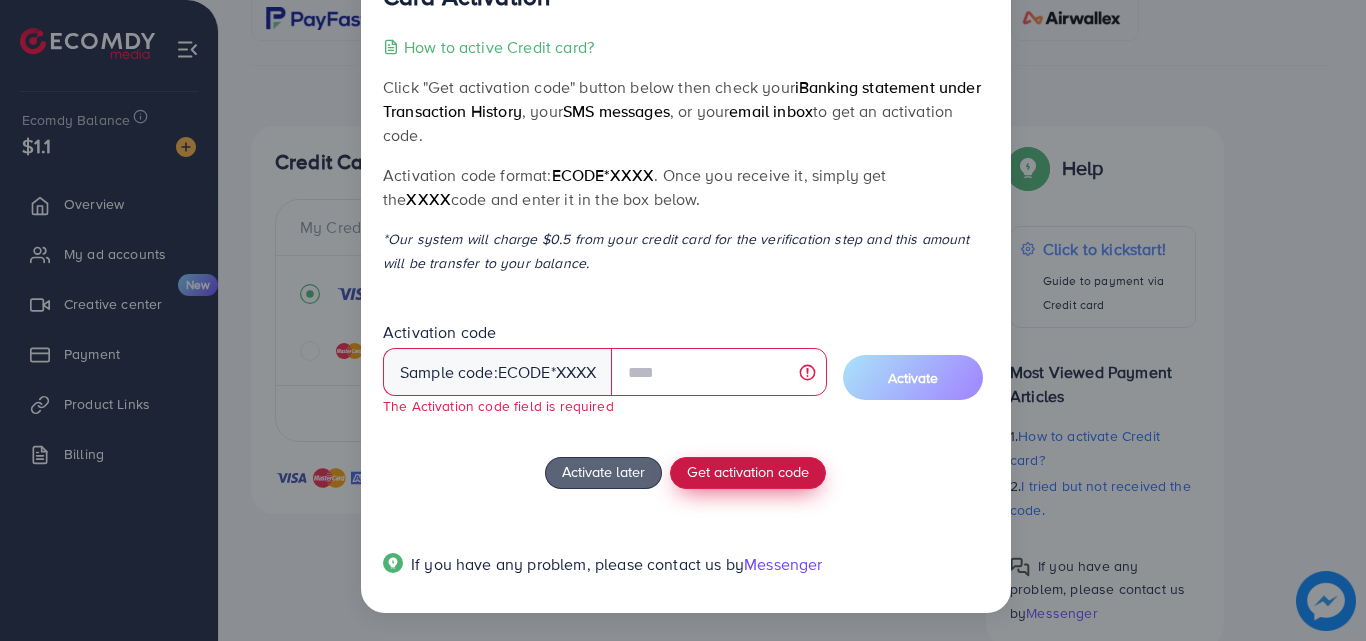 click on "Get activation code" at bounding box center [748, 473] 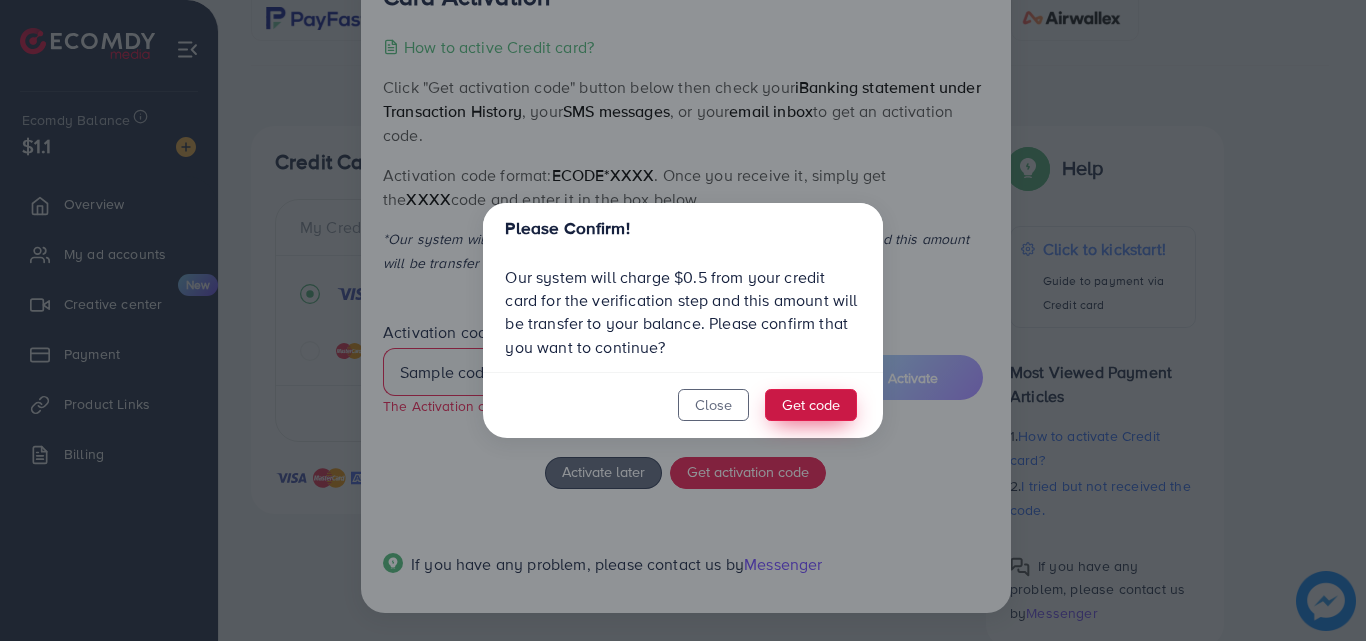 click on "Get code" at bounding box center [811, 405] 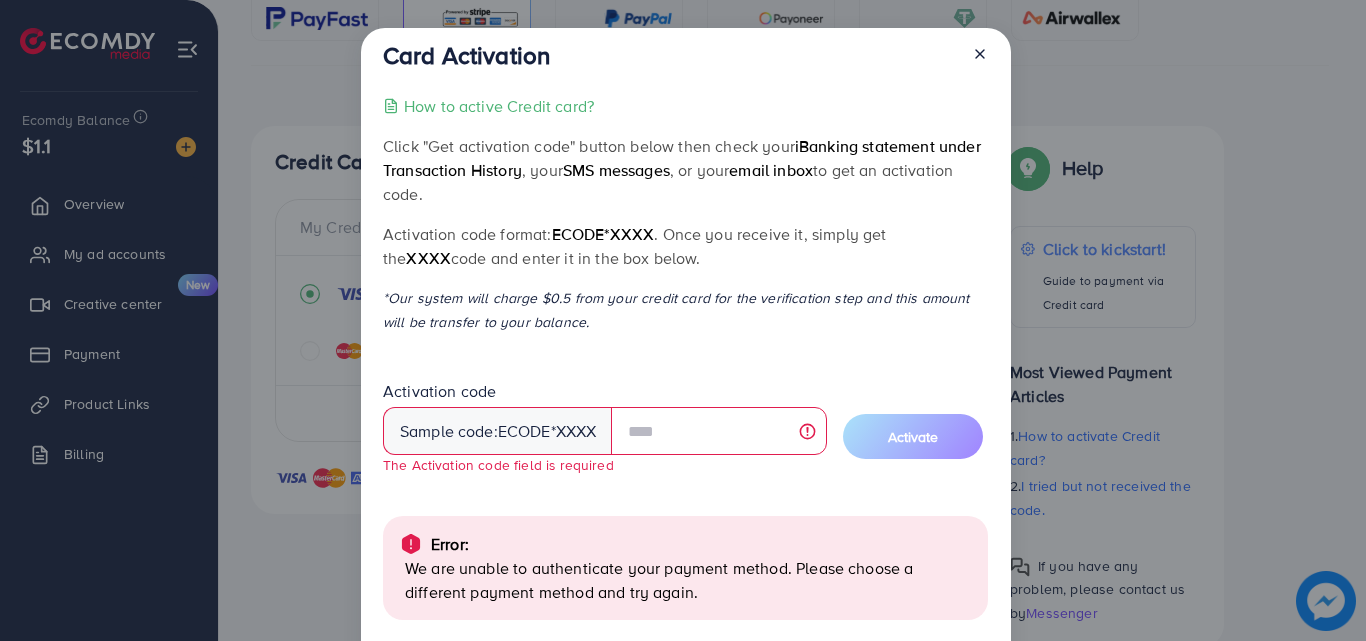 scroll, scrollTop: 150, scrollLeft: 0, axis: vertical 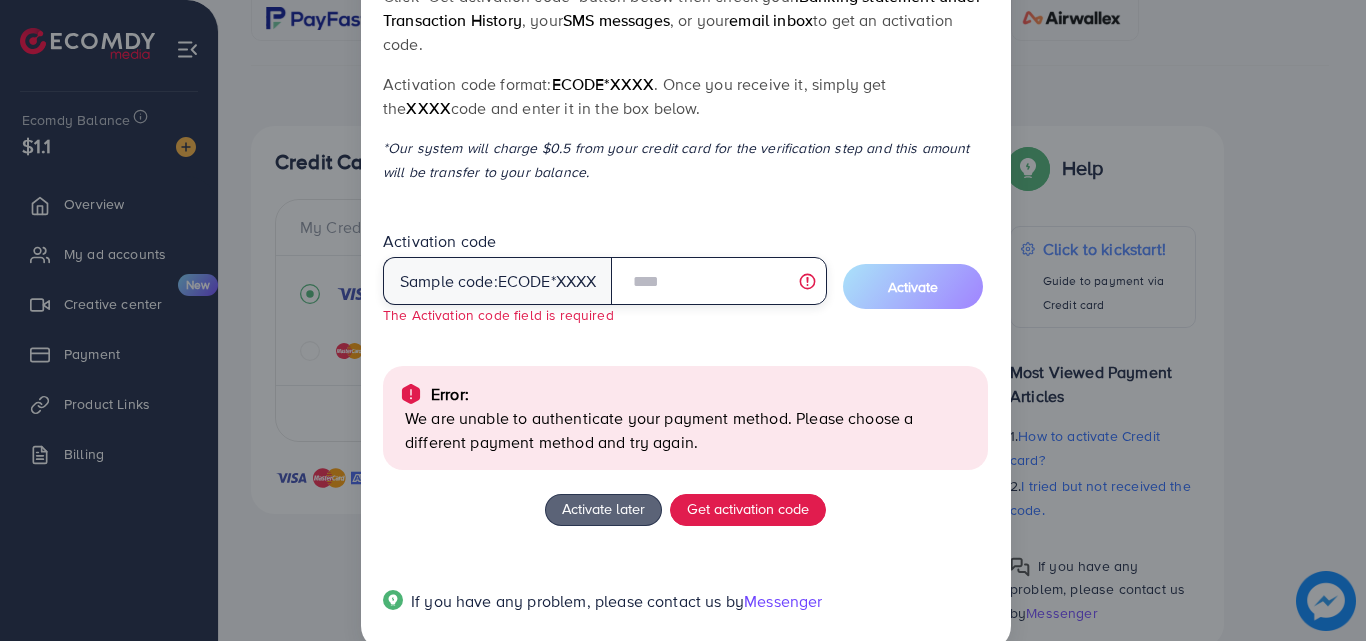 click at bounding box center [718, 281] 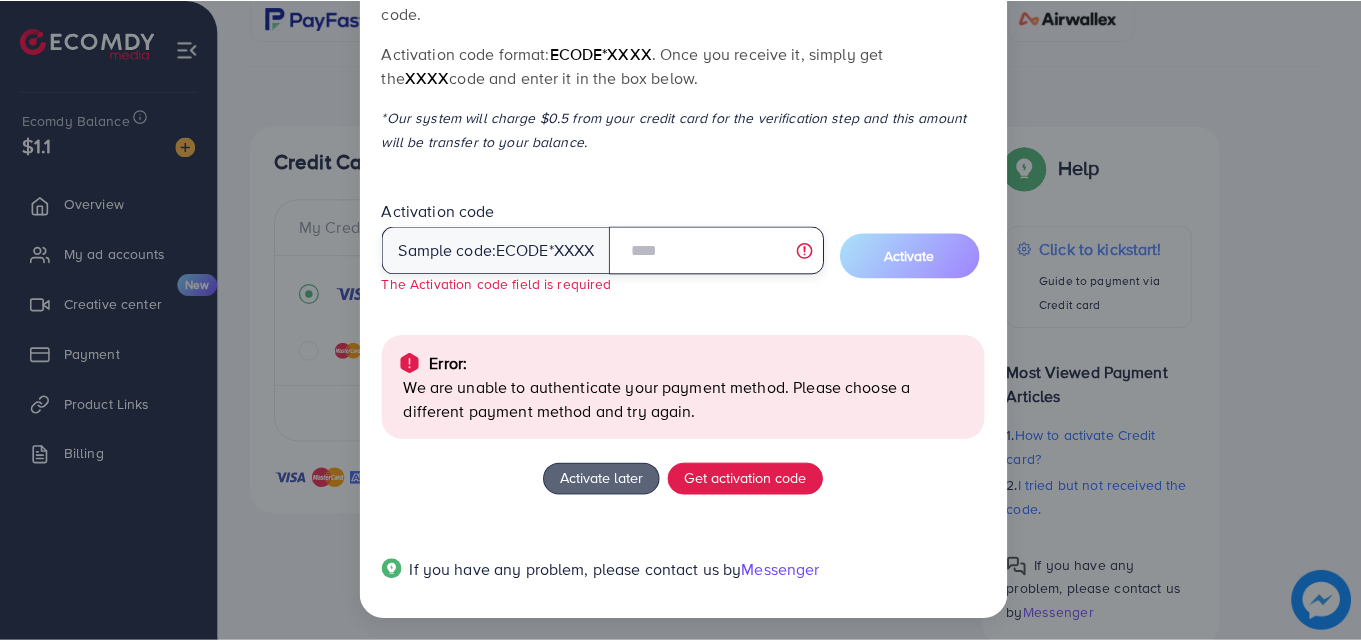 scroll, scrollTop: 0, scrollLeft: 0, axis: both 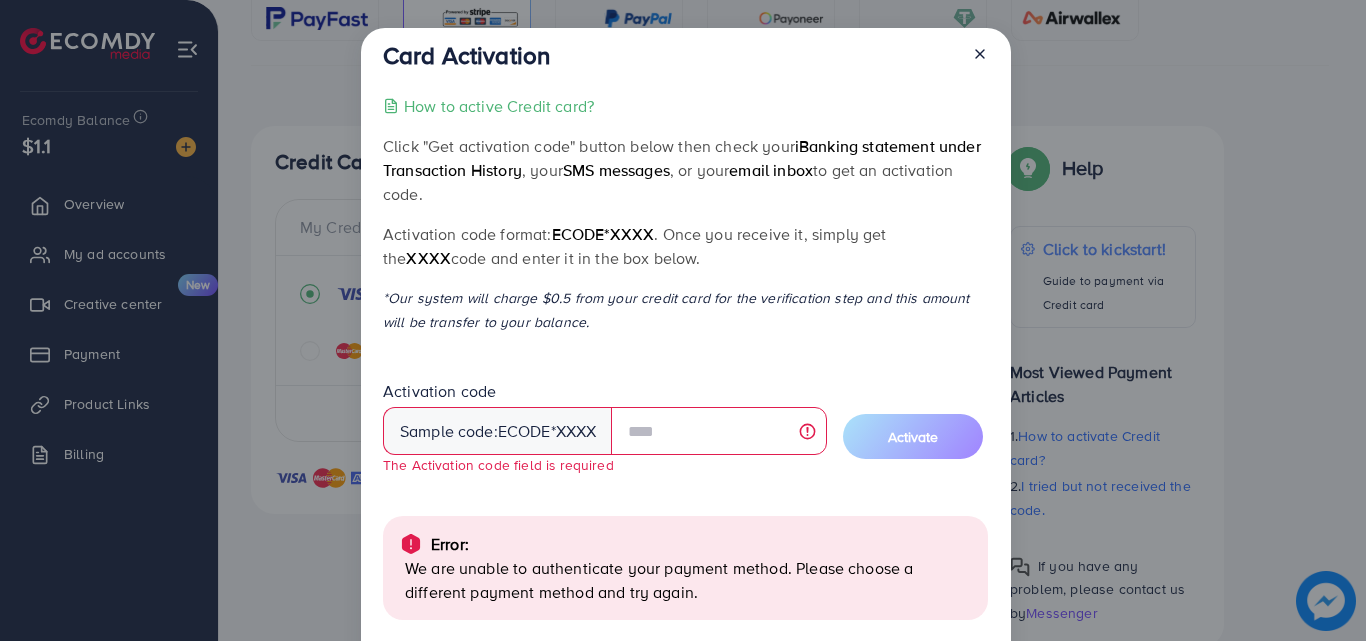 click 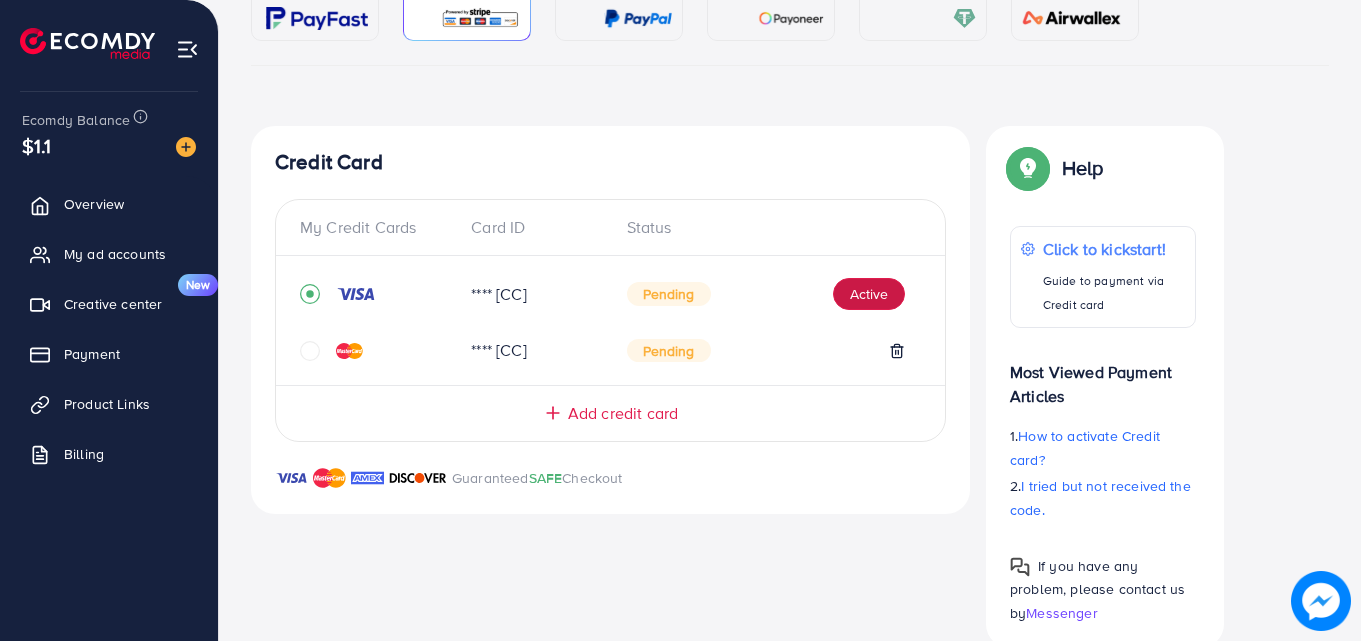 scroll, scrollTop: 0, scrollLeft: 0, axis: both 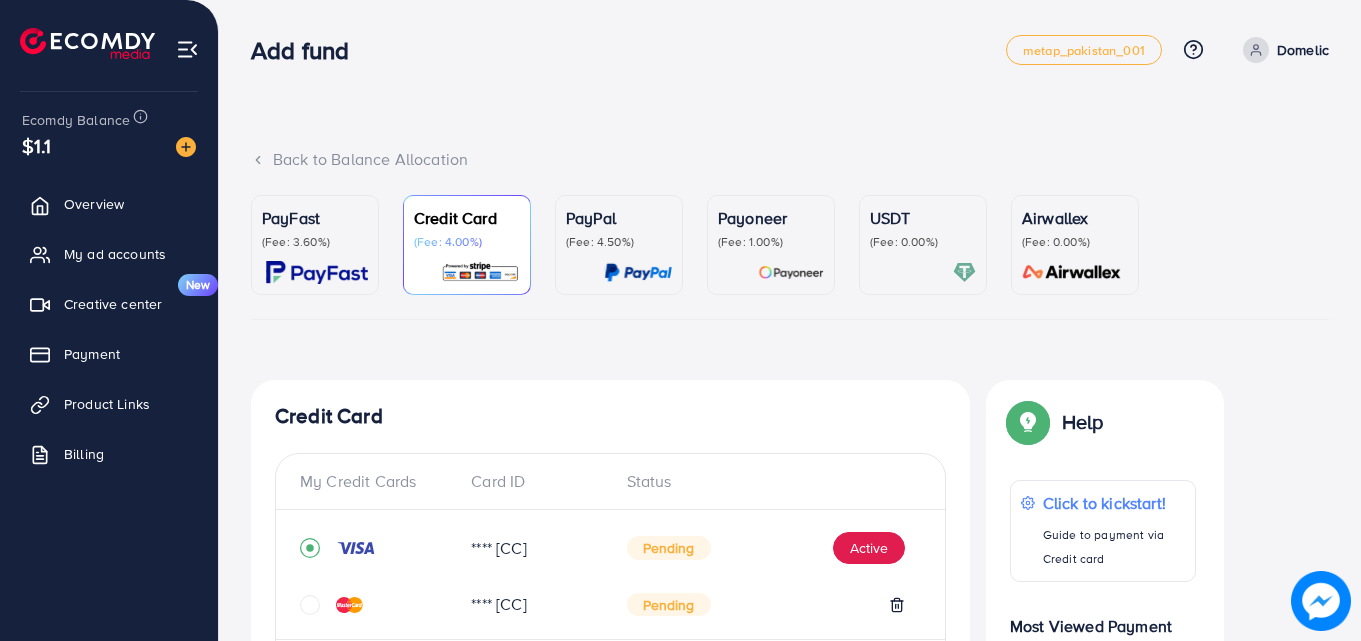 click on "PayFast   (Fee: 3.60%)" at bounding box center (315, 245) 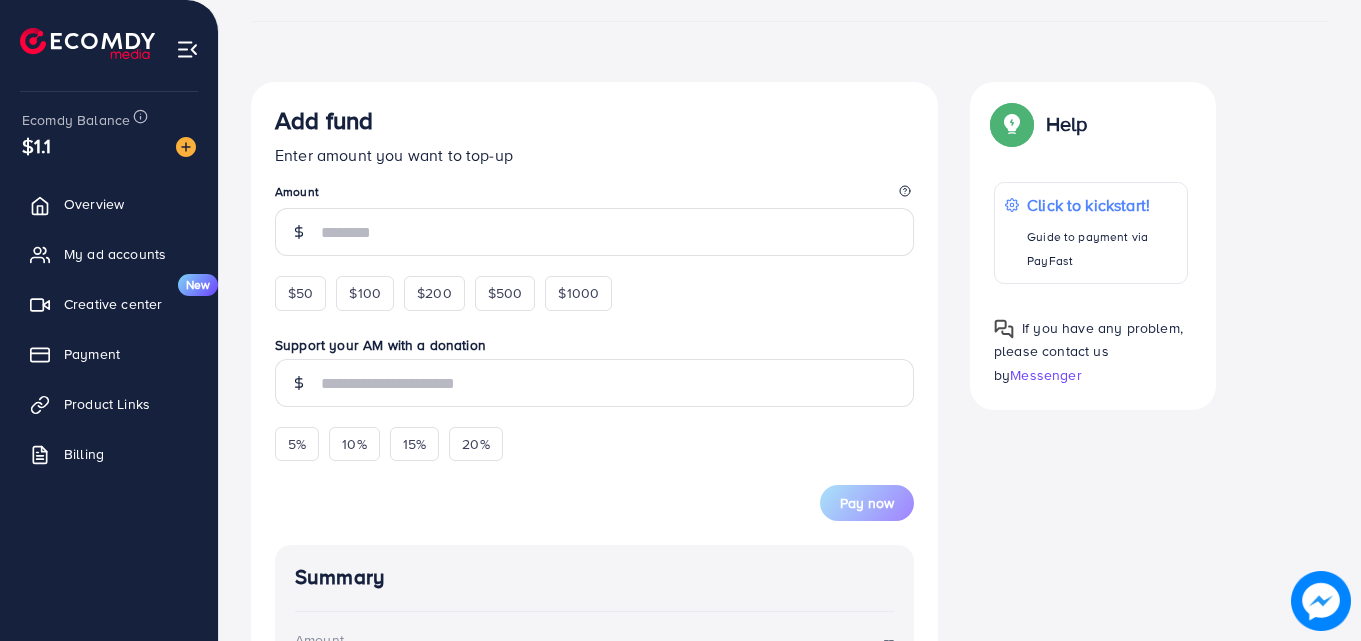 scroll, scrollTop: 297, scrollLeft: 0, axis: vertical 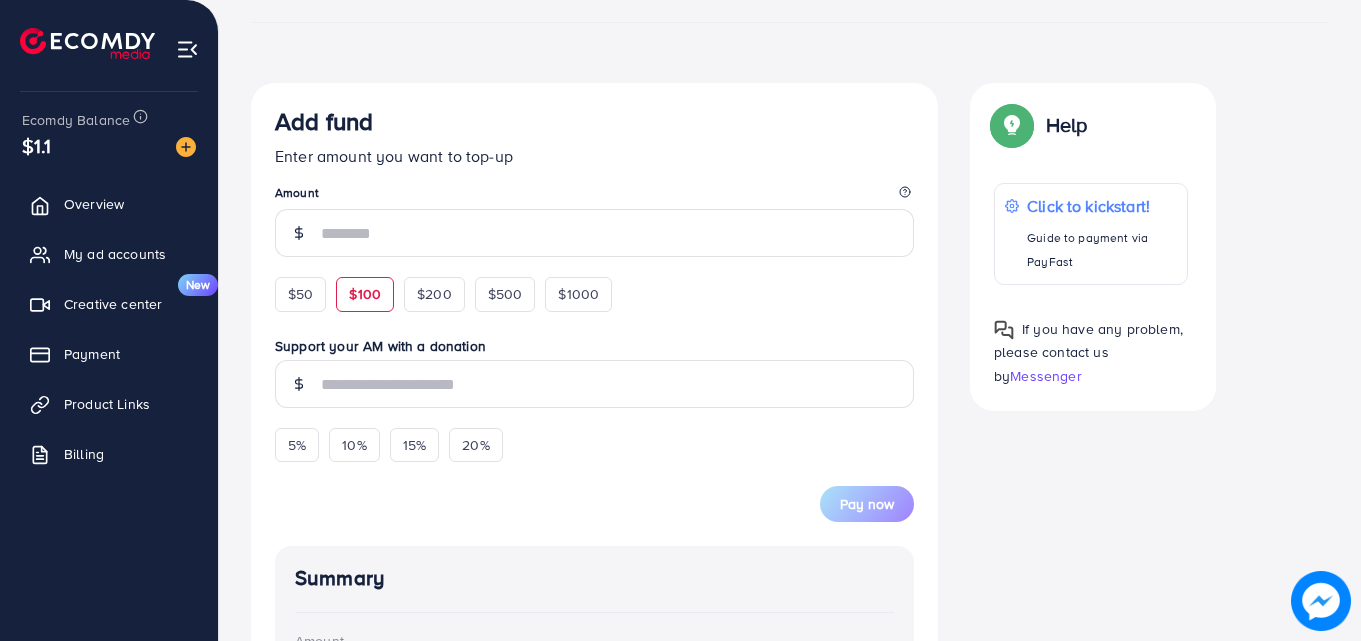 click on "$100" at bounding box center [365, 294] 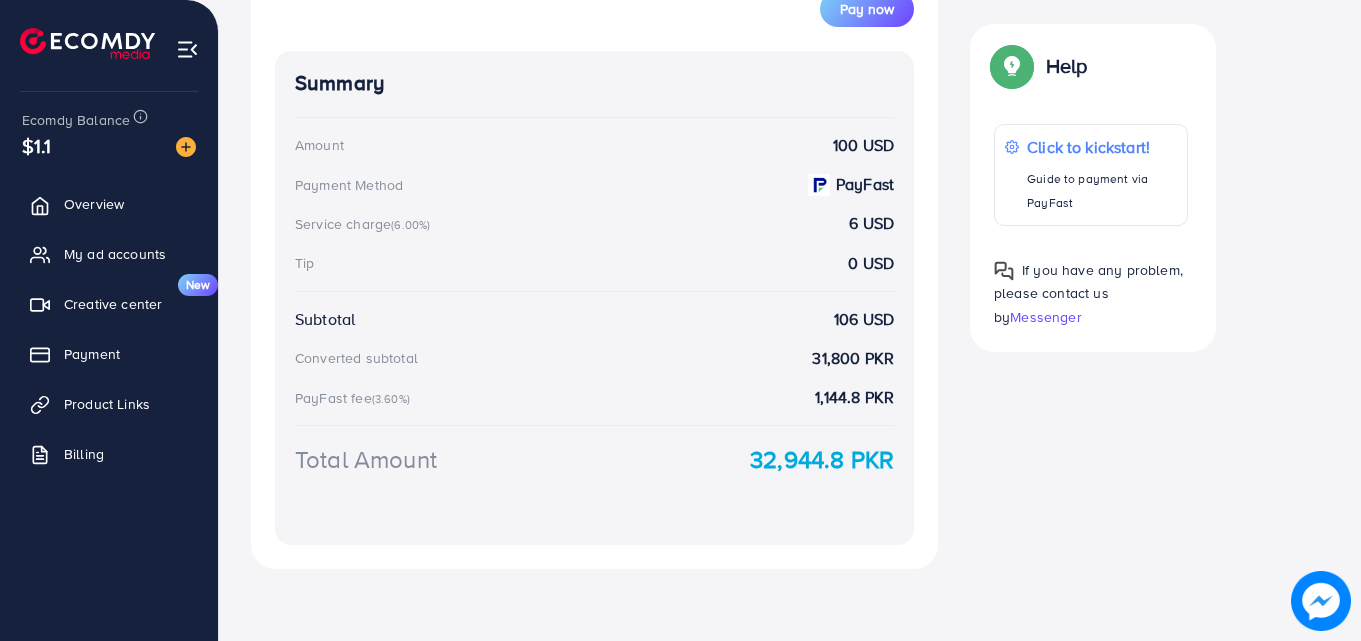 scroll, scrollTop: 715, scrollLeft: 0, axis: vertical 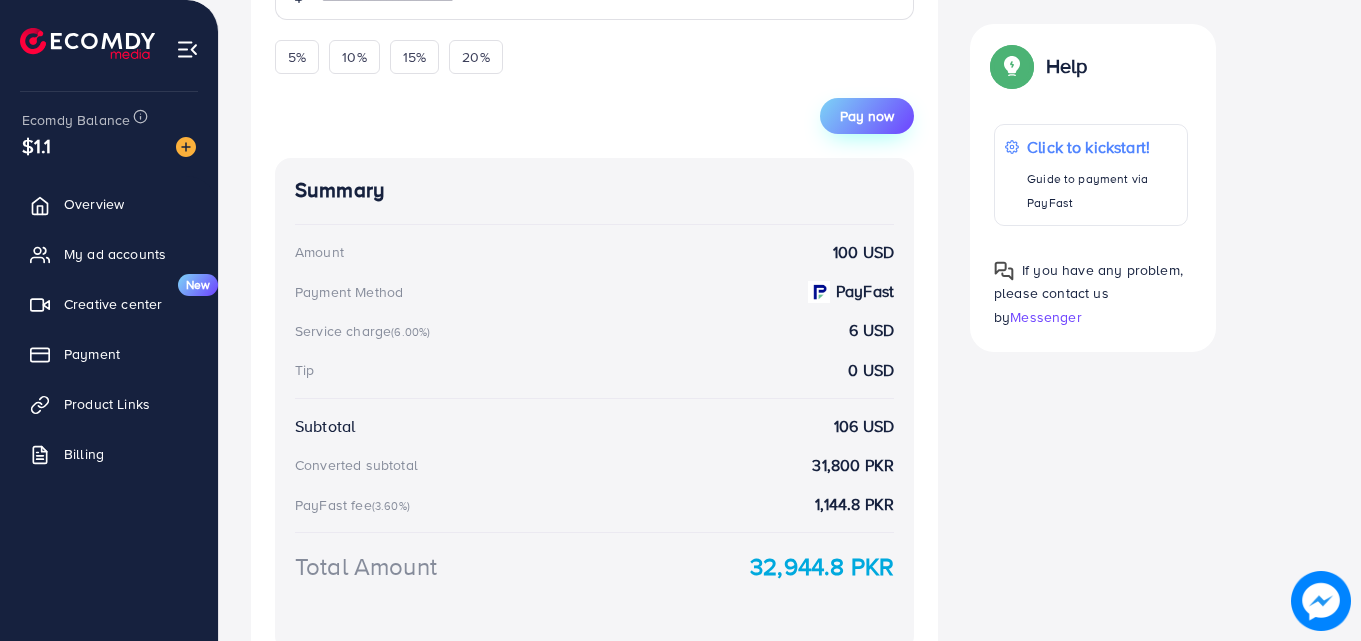 click on "Pay now" at bounding box center (867, 116) 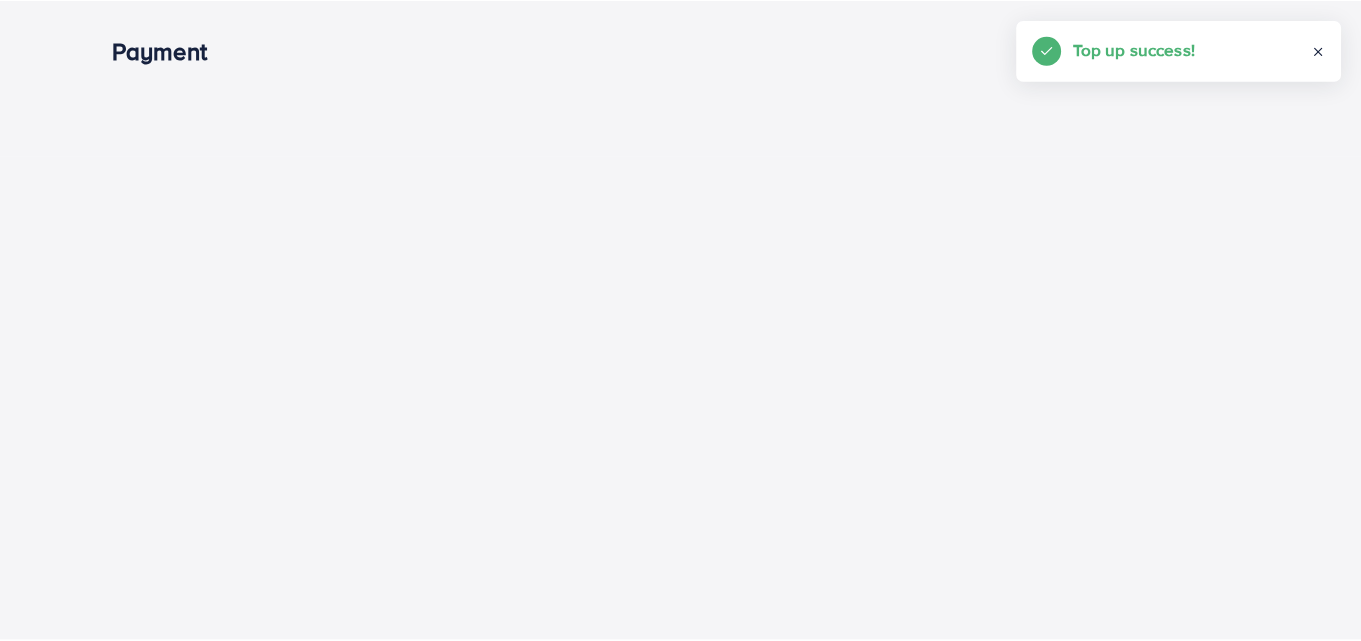 scroll, scrollTop: 0, scrollLeft: 0, axis: both 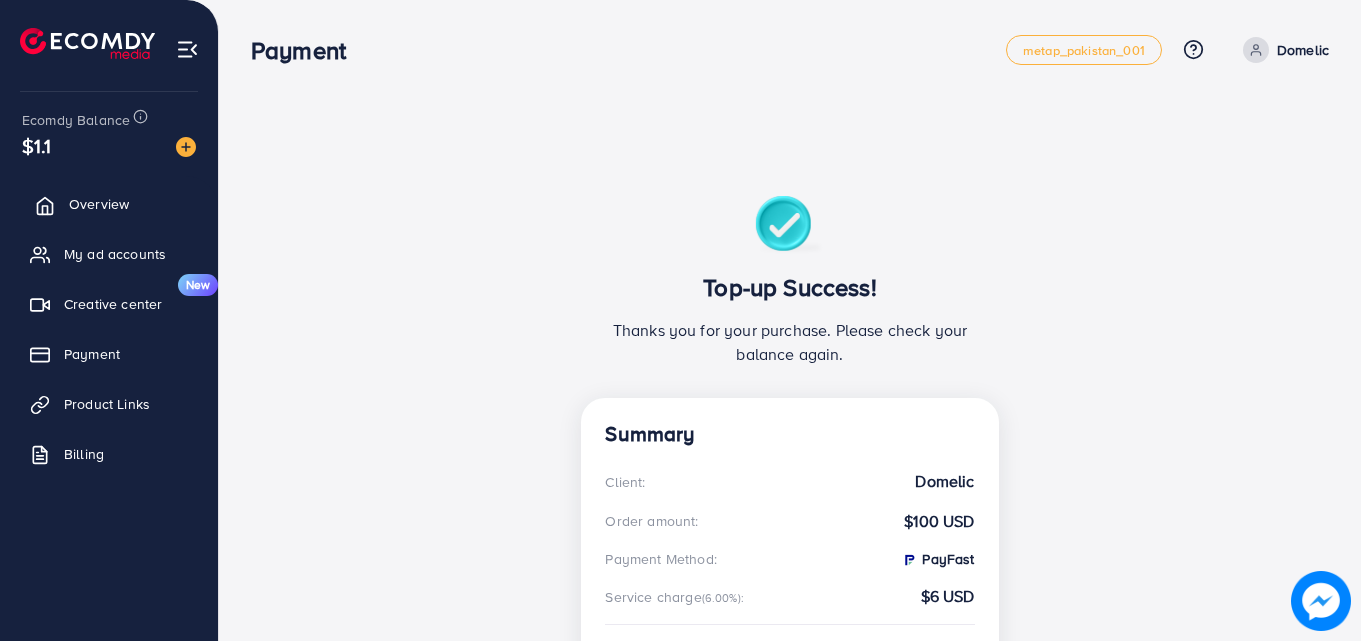 click on "Overview" at bounding box center (99, 204) 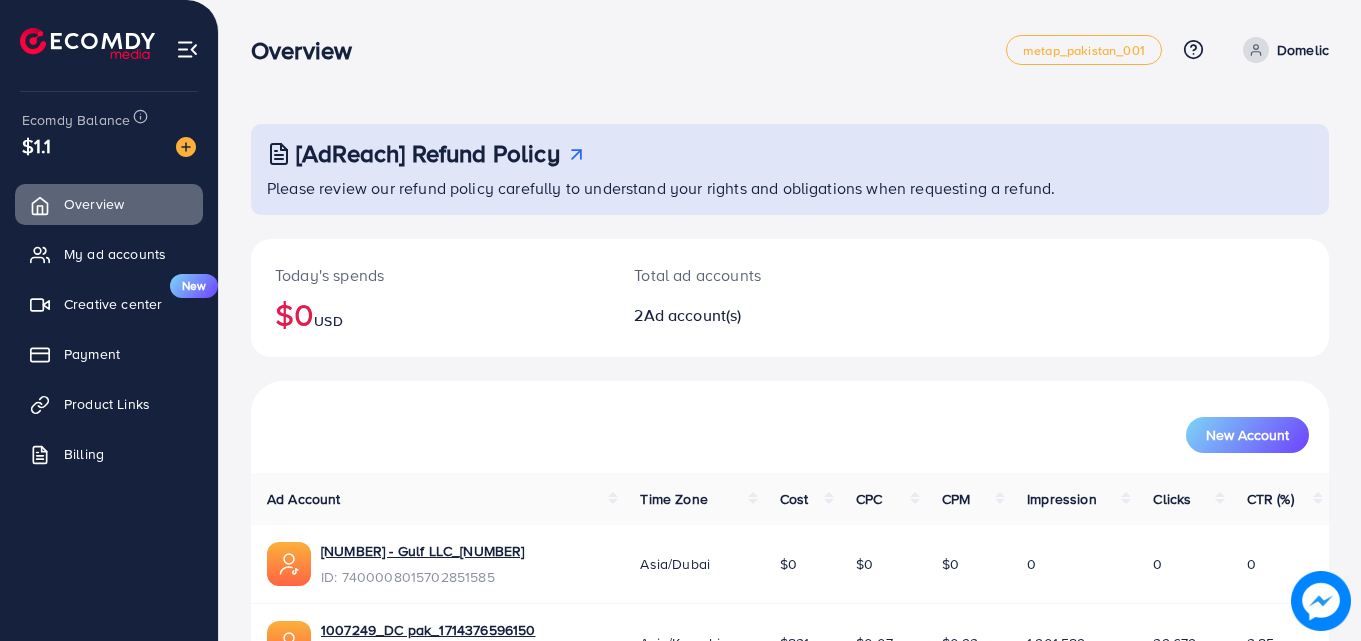 scroll, scrollTop: 126, scrollLeft: 0, axis: vertical 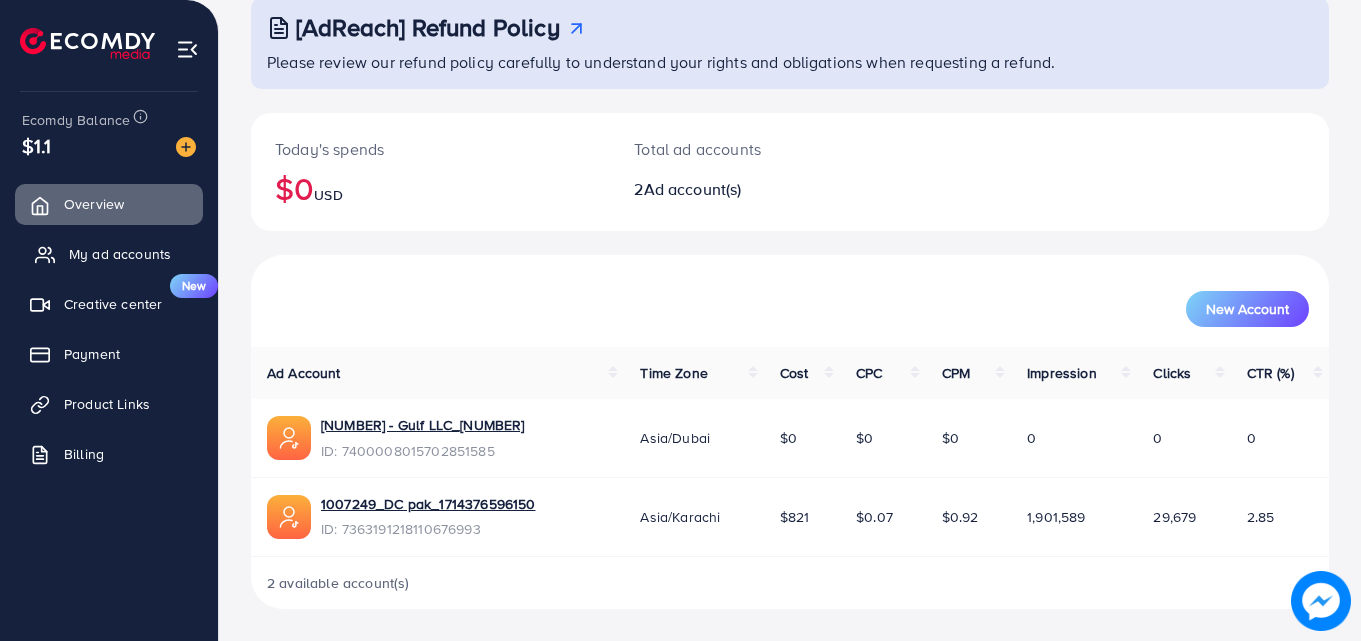 click on "My ad accounts" at bounding box center (120, 254) 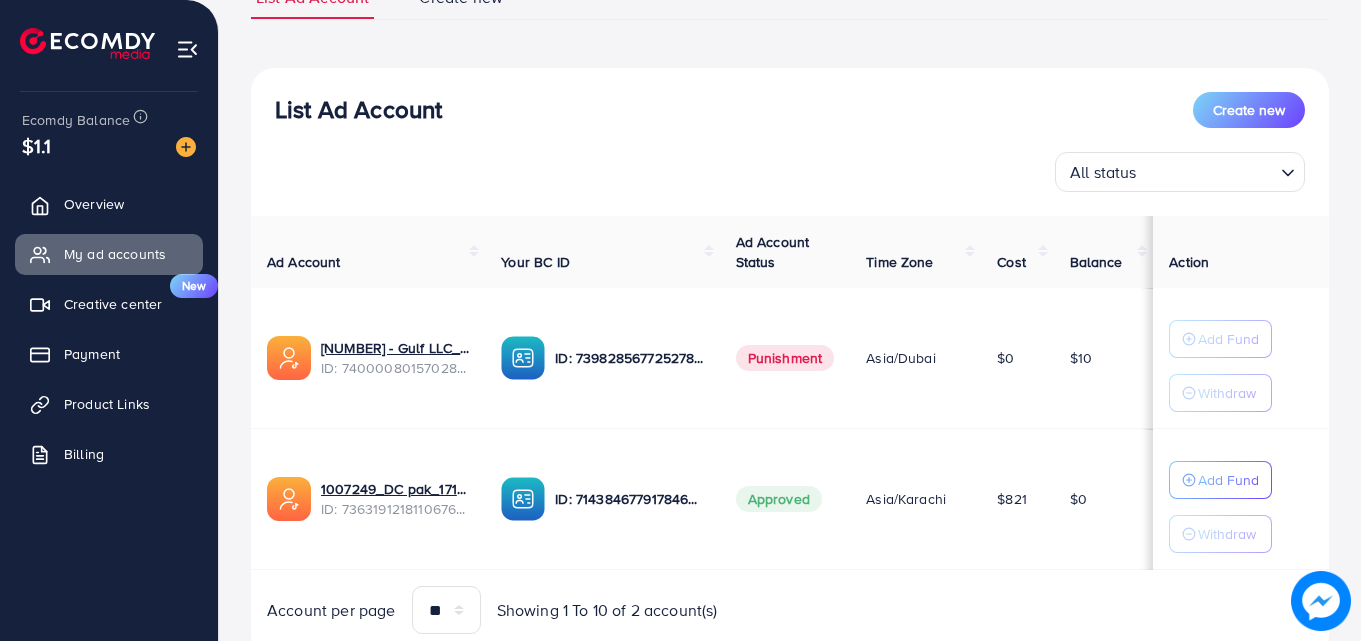 scroll, scrollTop: 223, scrollLeft: 0, axis: vertical 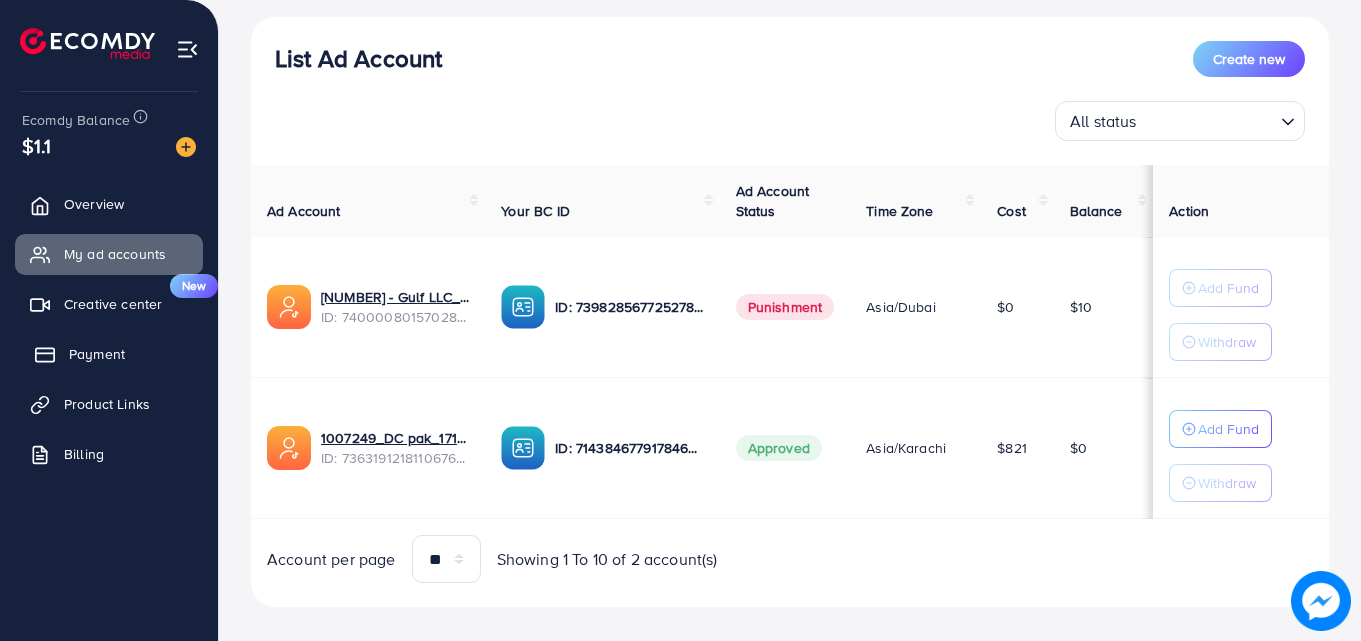 click on "Payment" at bounding box center (109, 354) 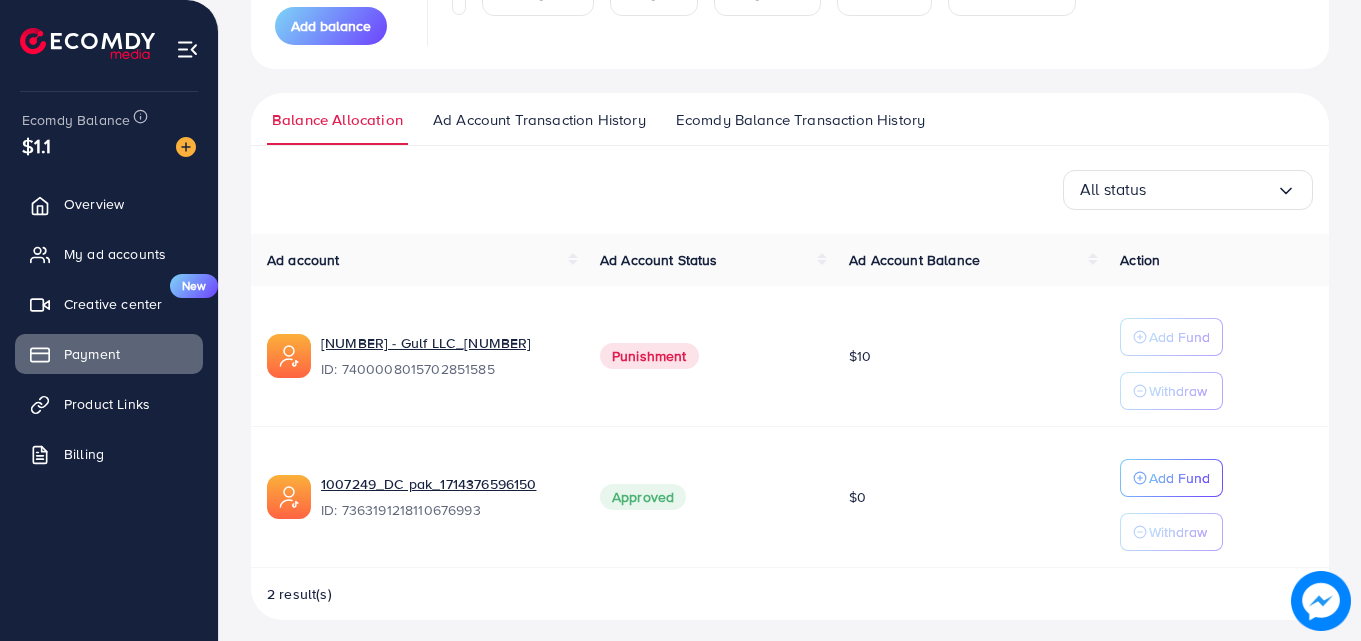 scroll, scrollTop: 338, scrollLeft: 0, axis: vertical 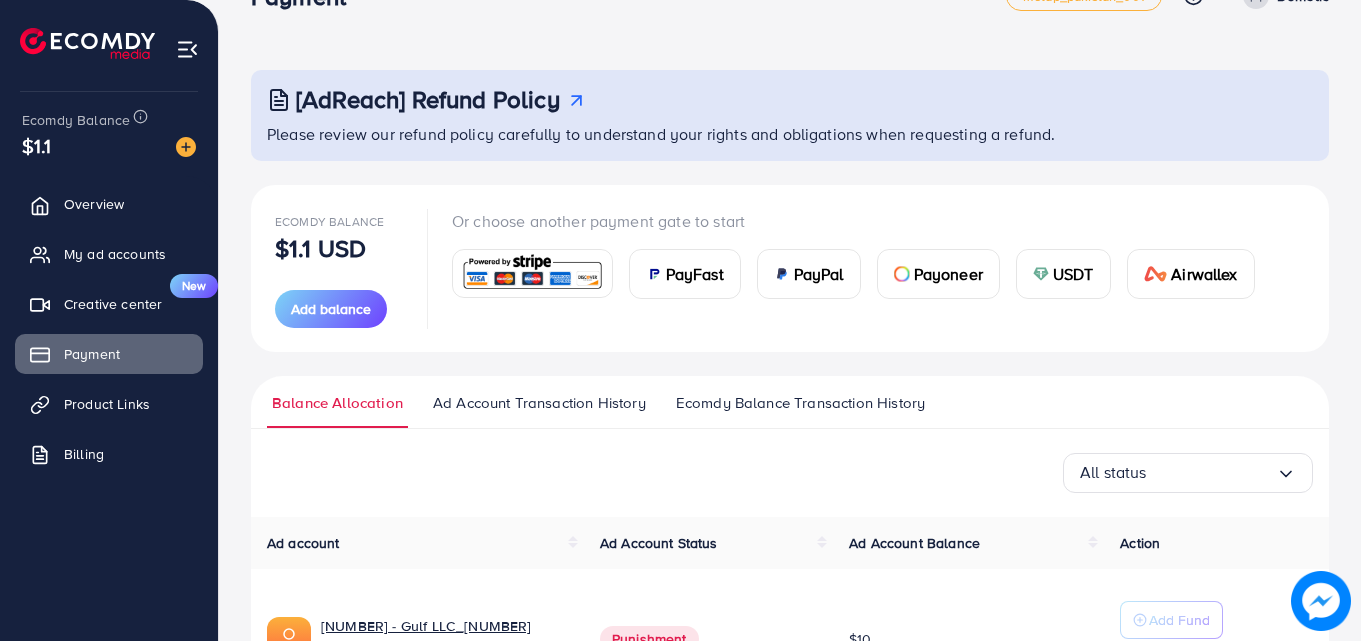 click on "PayFast" at bounding box center (695, 274) 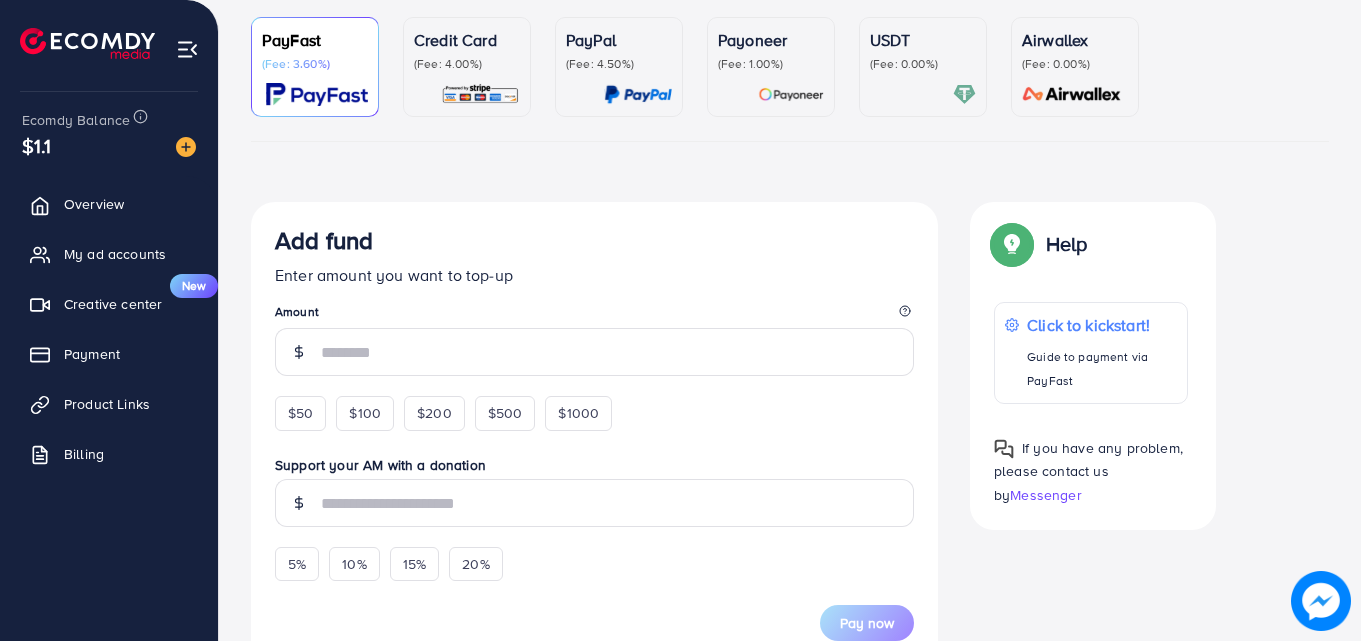 scroll, scrollTop: 209, scrollLeft: 0, axis: vertical 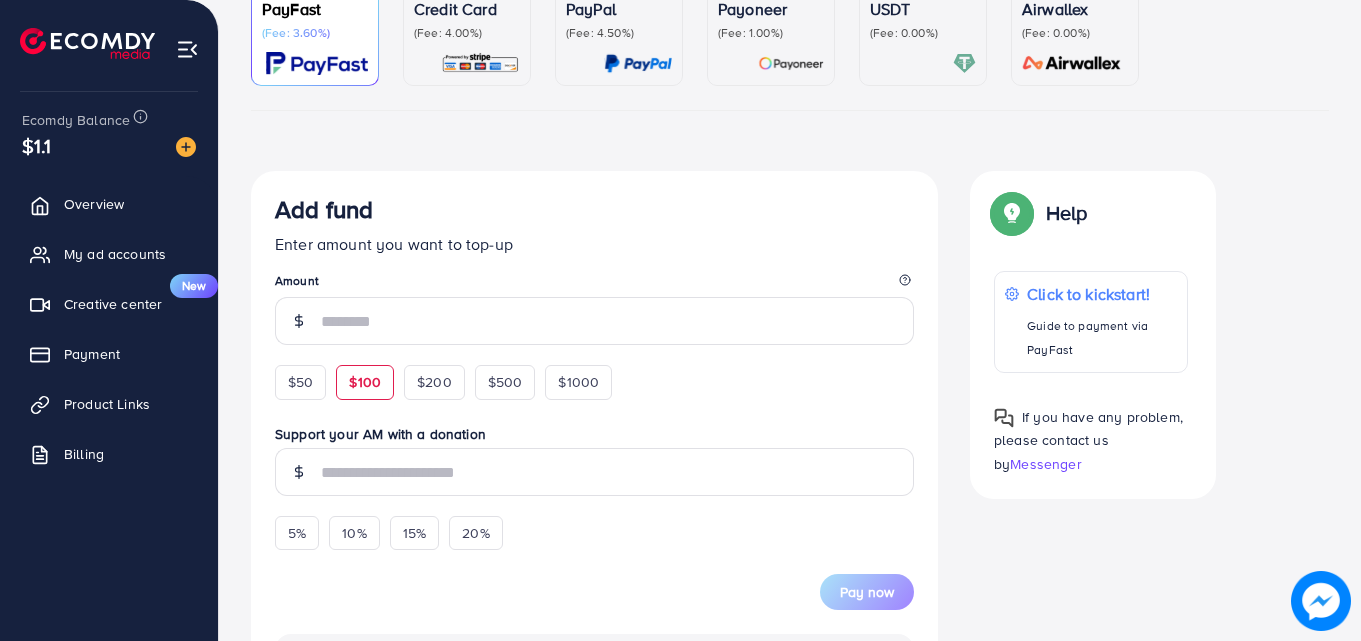 click on "$100" at bounding box center (365, 382) 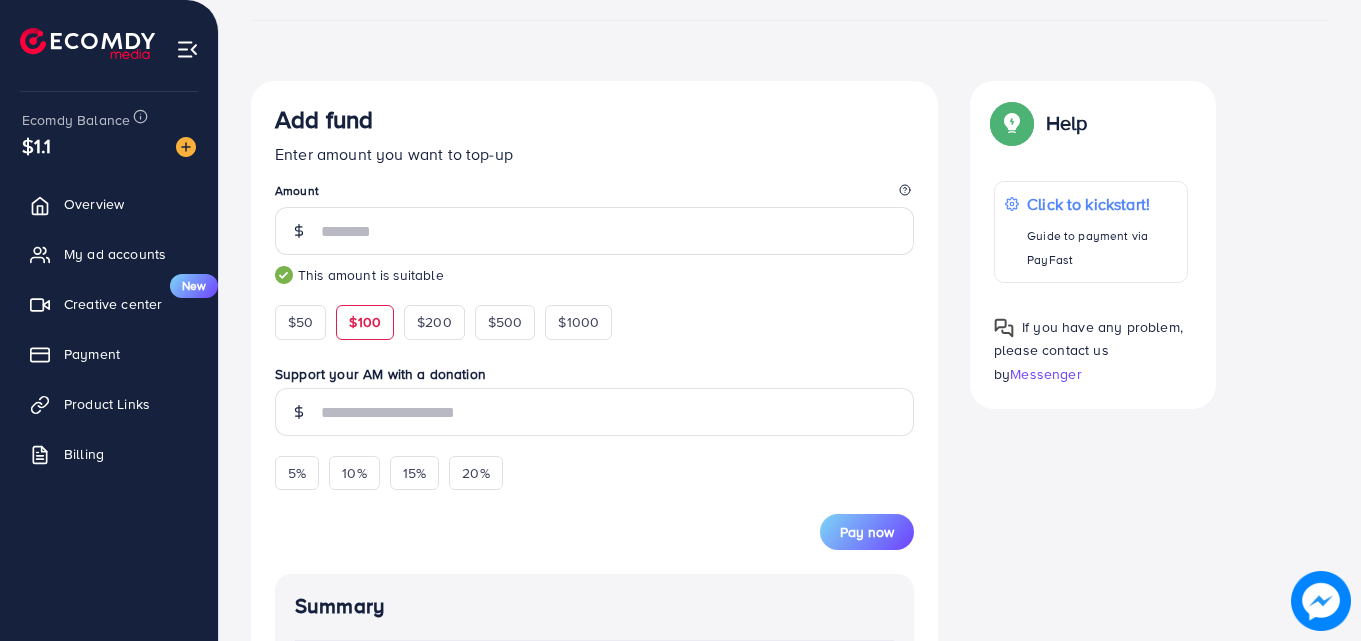 scroll, scrollTop: 265, scrollLeft: 0, axis: vertical 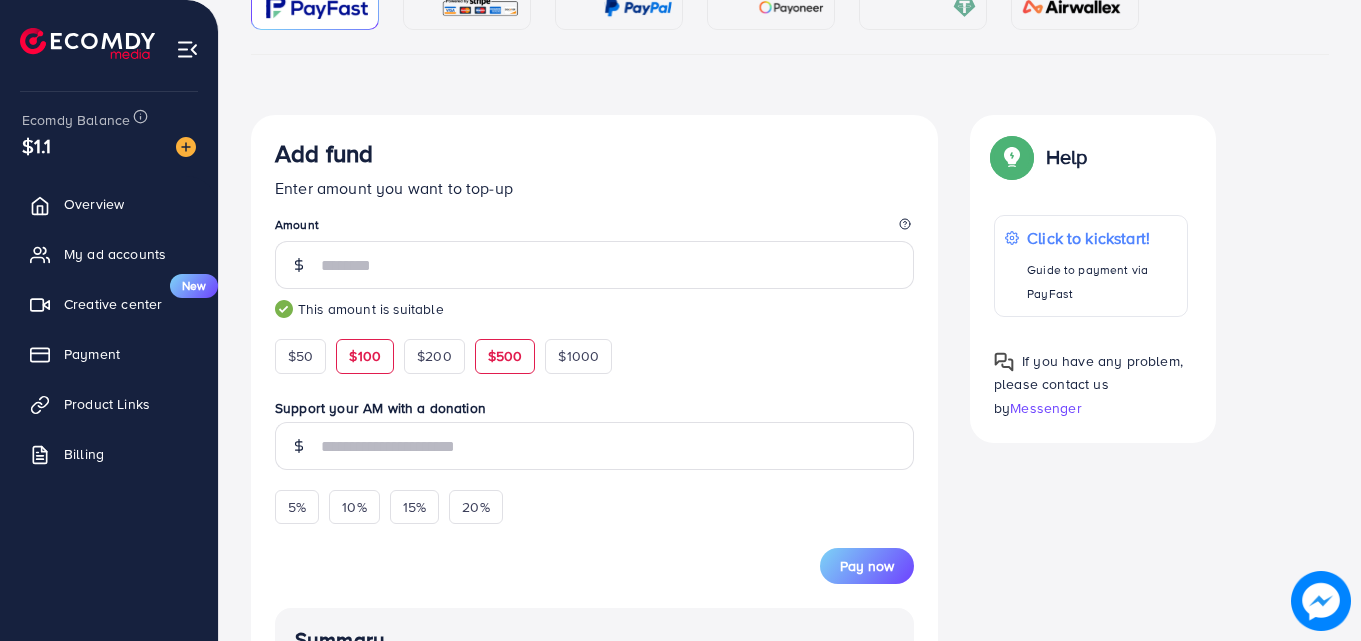 click on "$500" at bounding box center [505, 356] 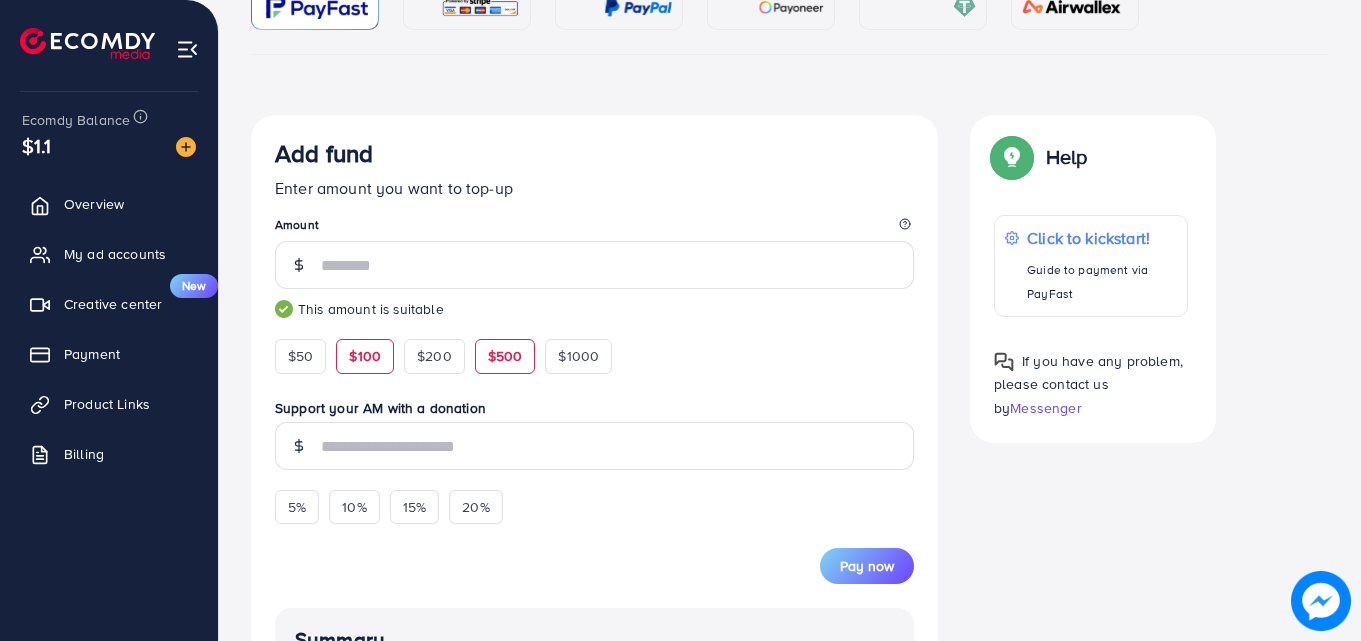 type on "***" 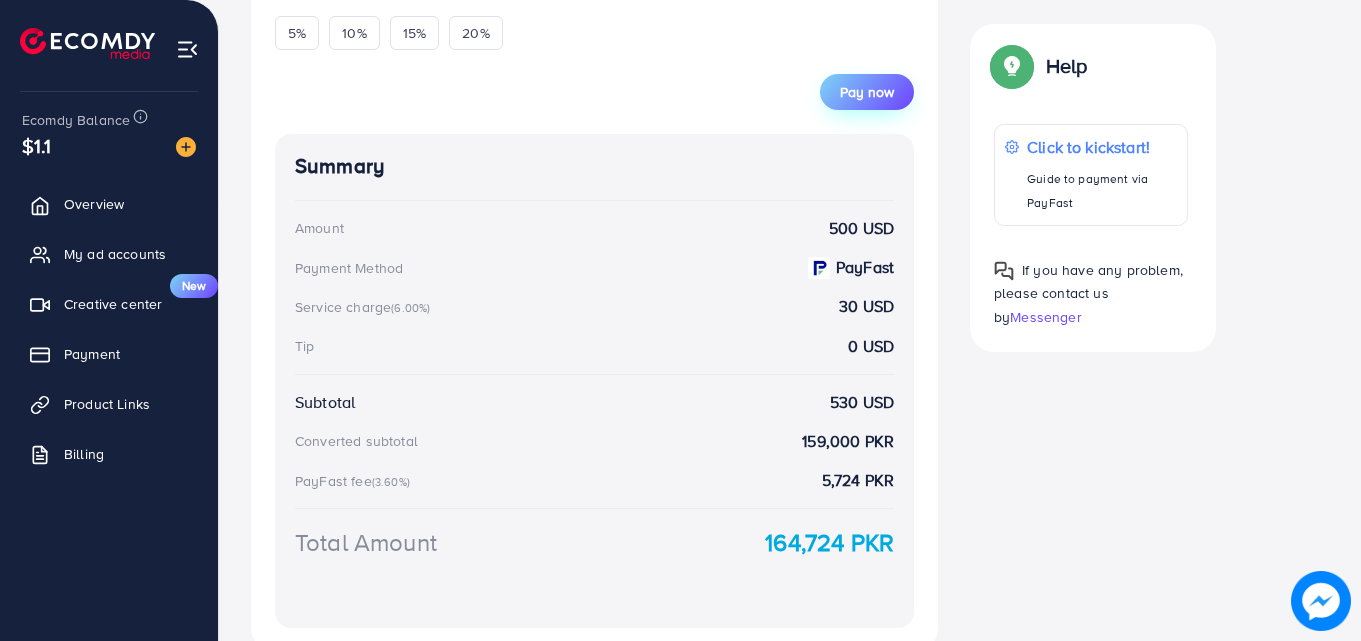 scroll, scrollTop: 737, scrollLeft: 0, axis: vertical 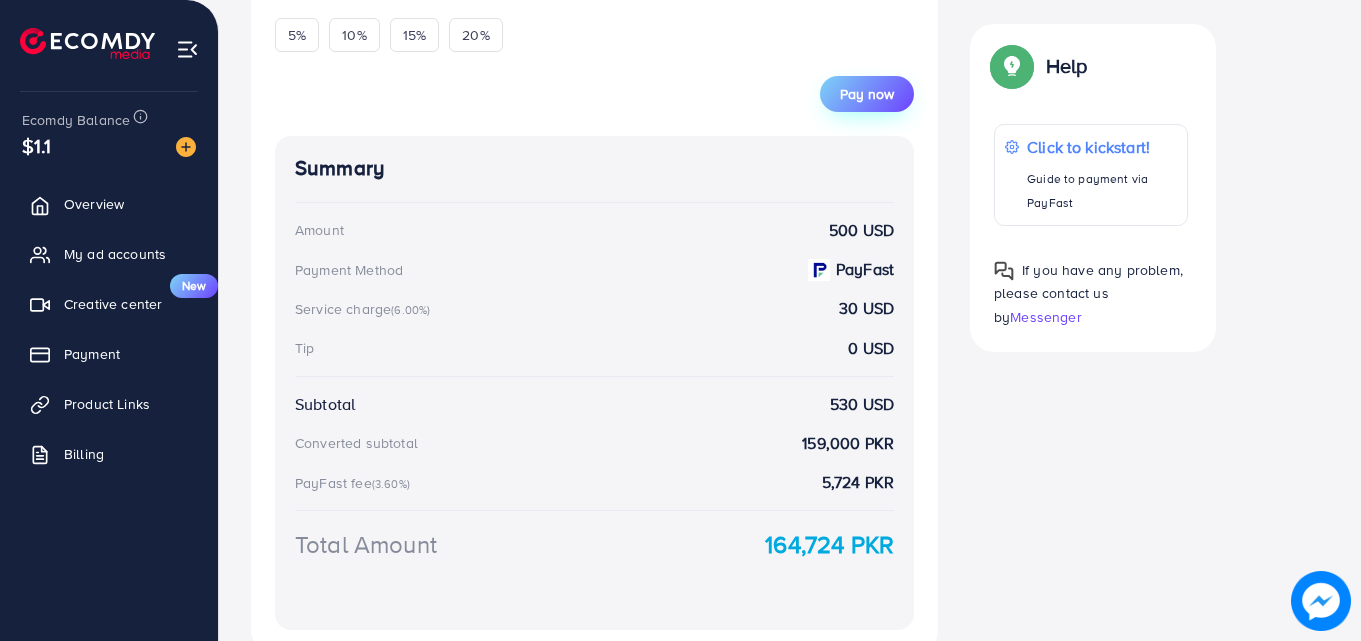 click on "Pay now" at bounding box center [867, 94] 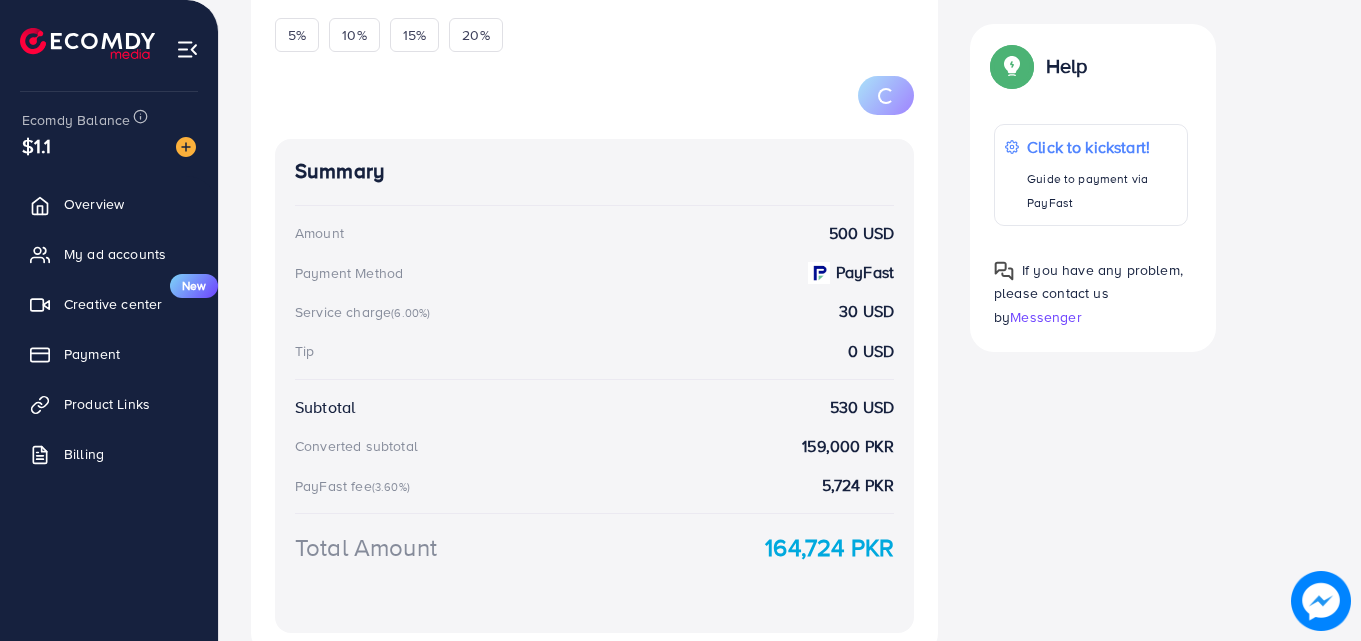 scroll, scrollTop: 793, scrollLeft: 0, axis: vertical 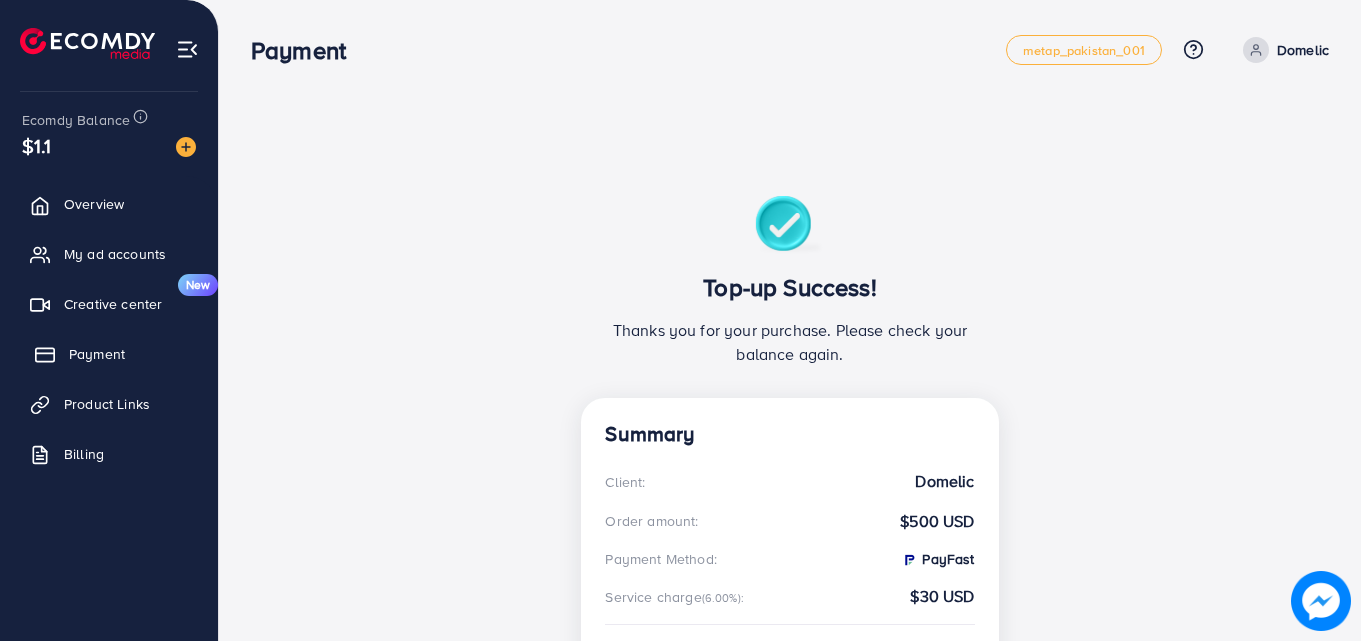 click on "Payment" at bounding box center [97, 354] 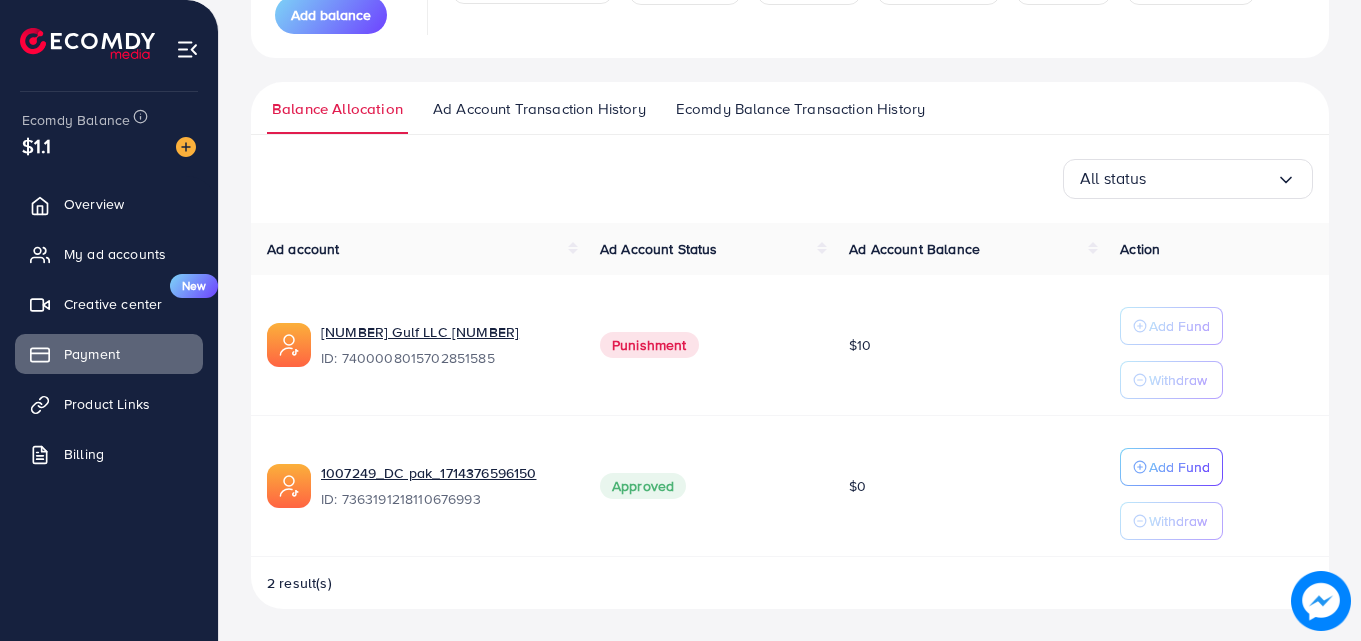scroll, scrollTop: 154, scrollLeft: 0, axis: vertical 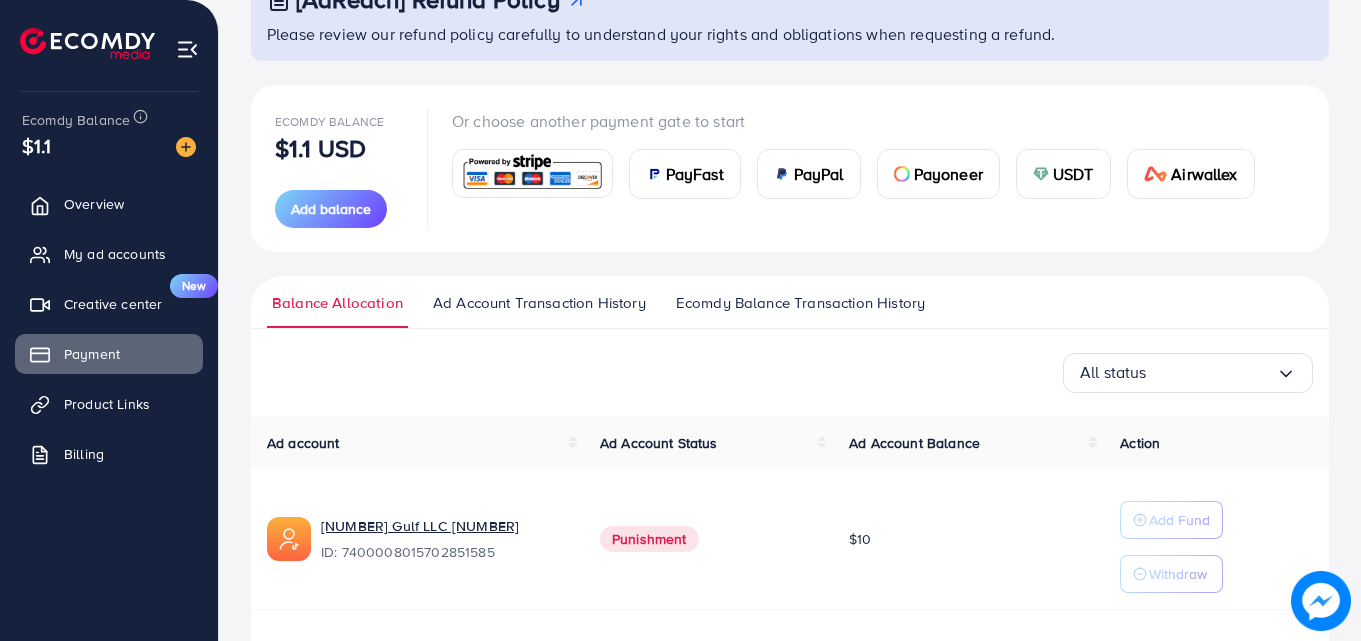 click at bounding box center (532, 173) 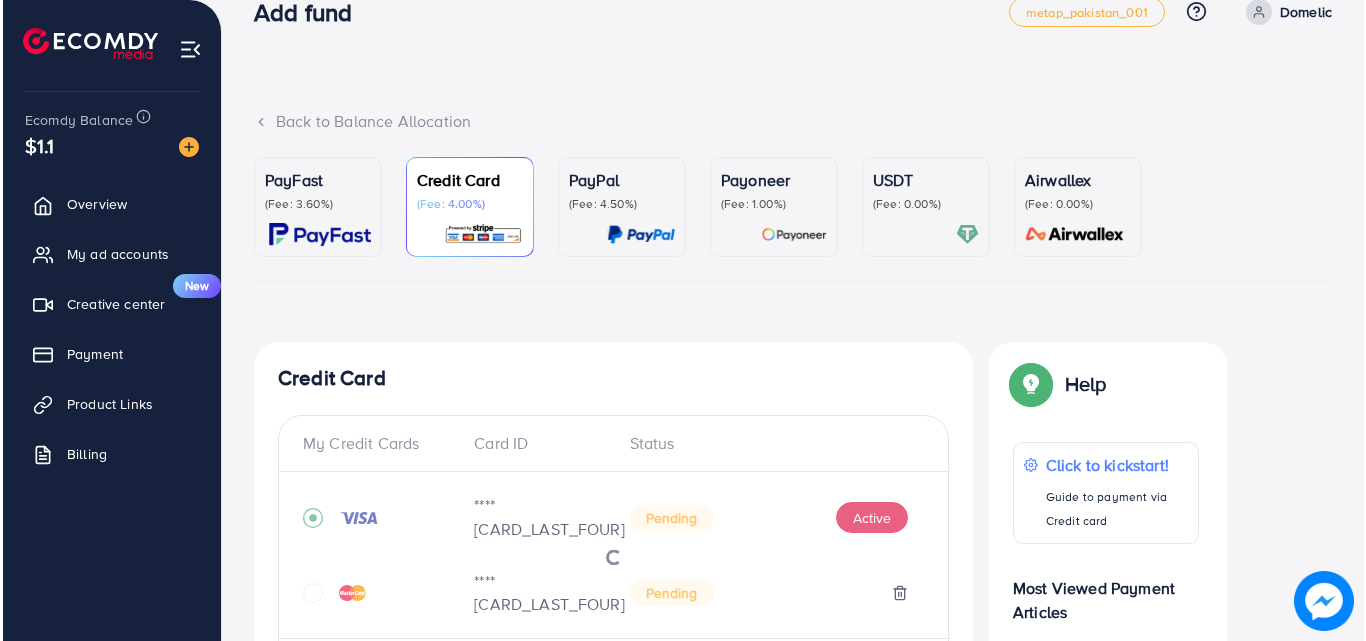 scroll, scrollTop: 293, scrollLeft: 0, axis: vertical 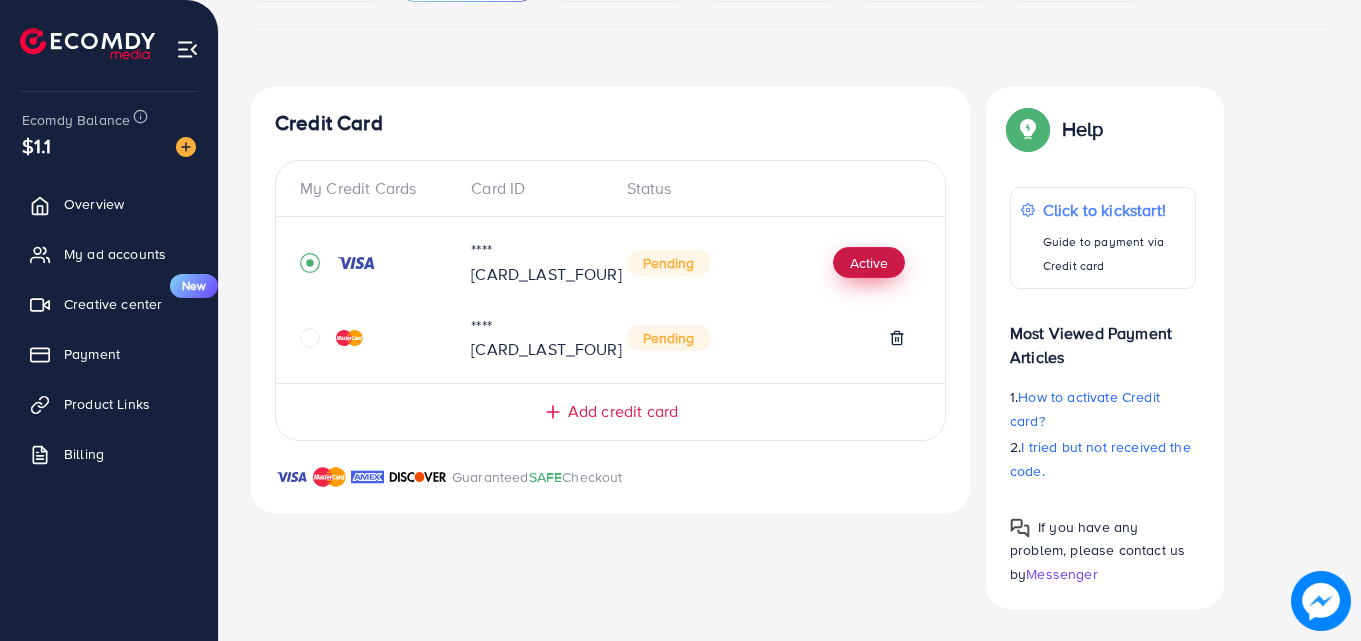 click on "Active" at bounding box center [869, 263] 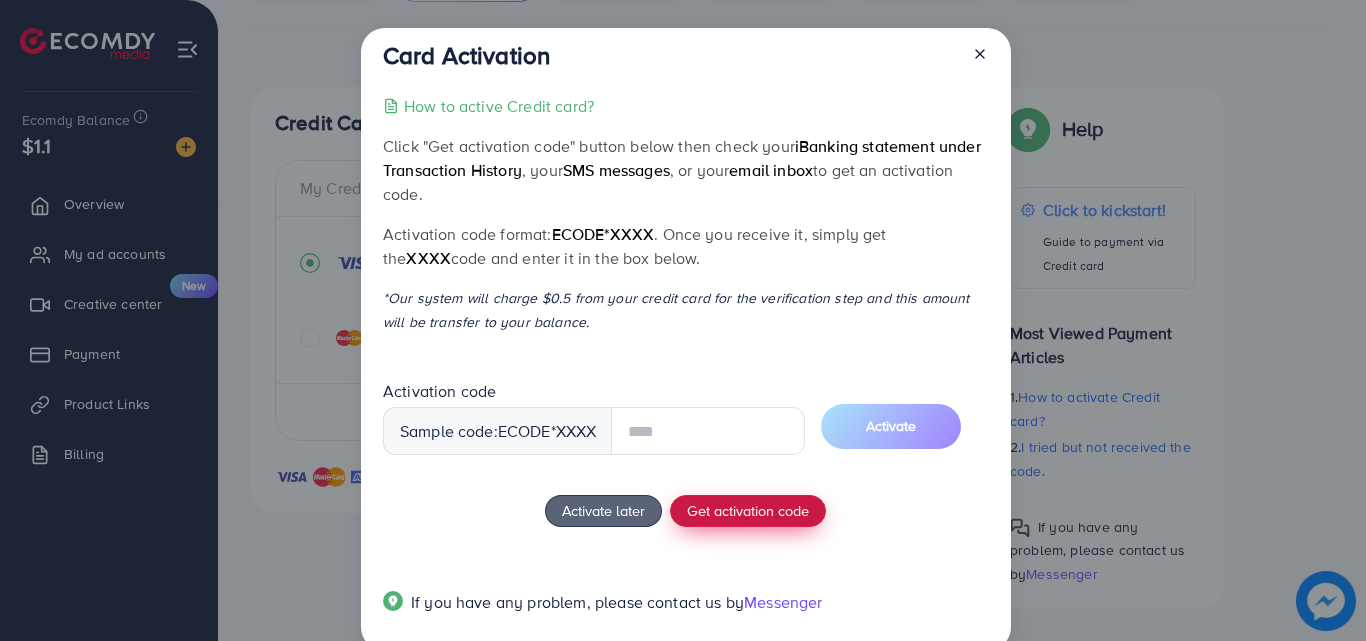 click on "How to active Credit card?   Click "Get activation code" button below then check your  iBanking statement under Transaction History , your  SMS messages , or your  email inbox  to get an activation code.   Activation code format:  ecode*XXXX . Once you receive it, simply get the  XXXX  code and enter it in the box below.   *Our system will charge $0.5 from your credit card for the verification step and this amount will be transfer to your balance.   Activation code   Sample code:  ecode *XXXX   Activate   Activate later   Get activation code   If you have any problem, please contact us by   Messenger" at bounding box center (685, 366) 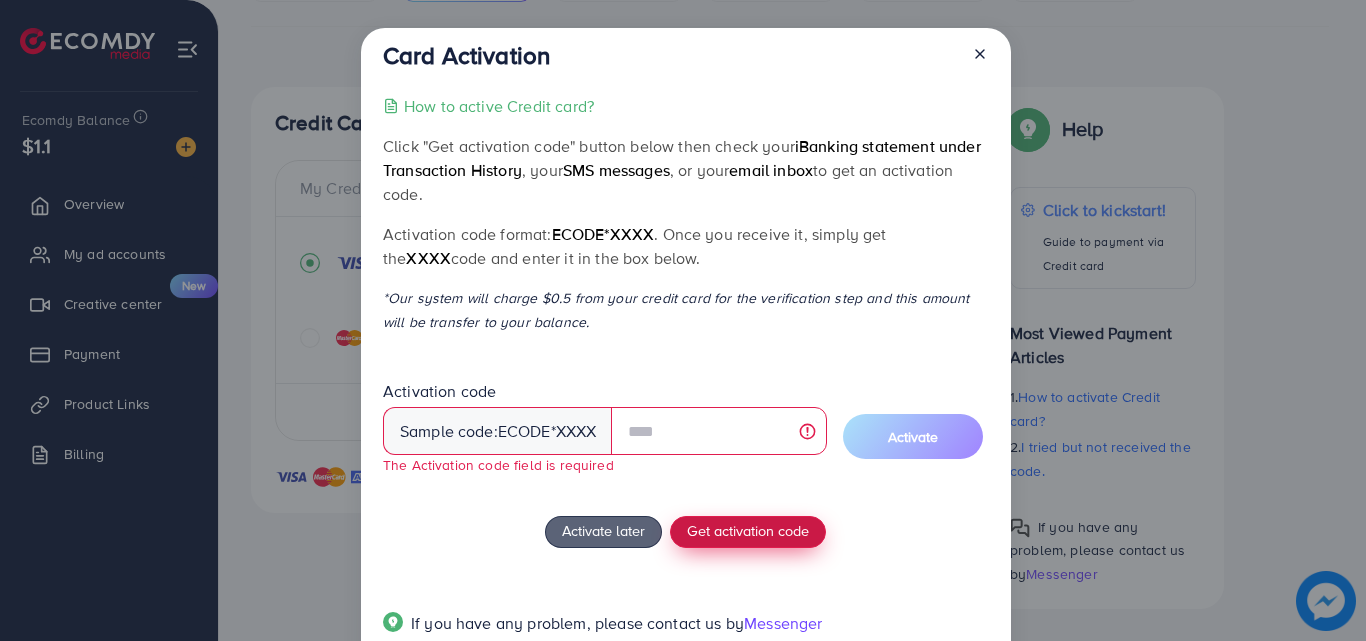 click on "Get activation code" at bounding box center (748, 530) 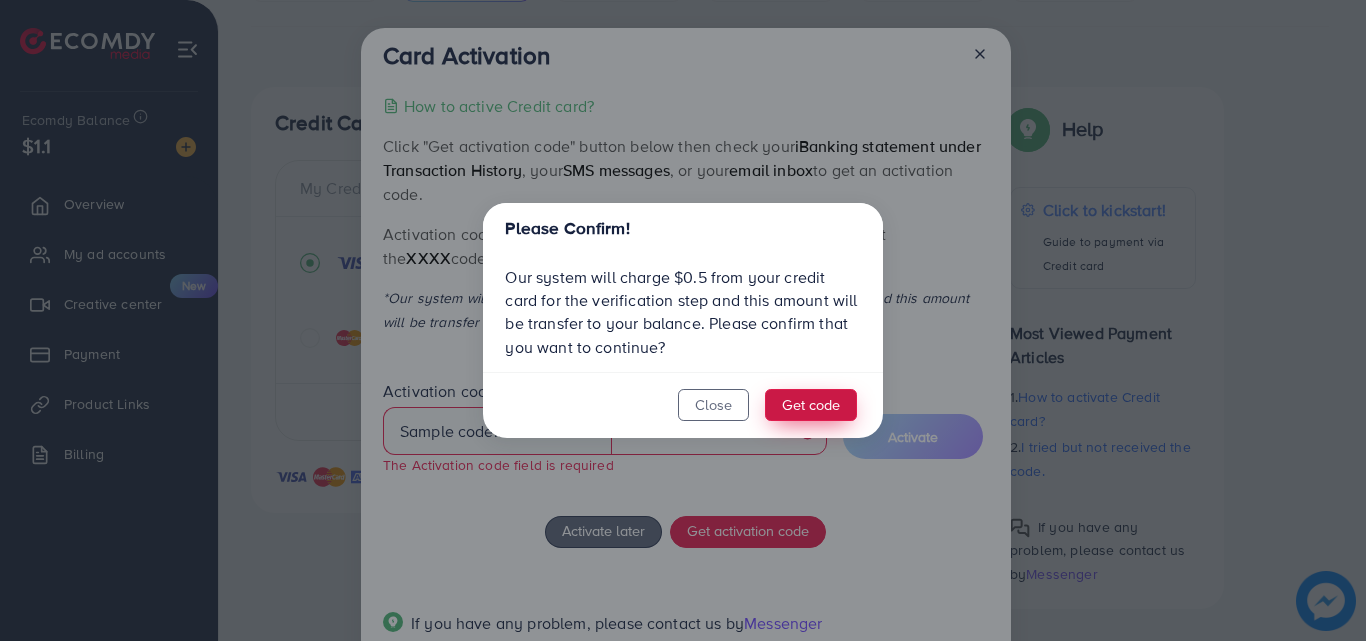 click on "Get code" at bounding box center [811, 405] 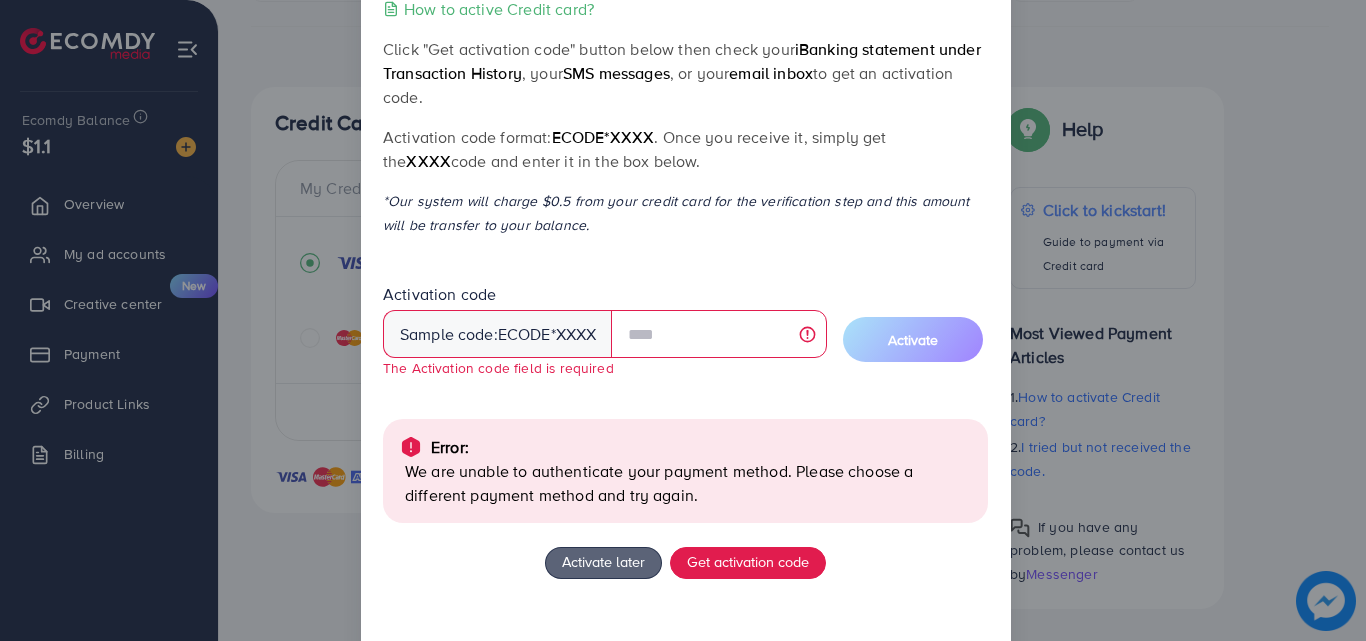 scroll, scrollTop: 187, scrollLeft: 0, axis: vertical 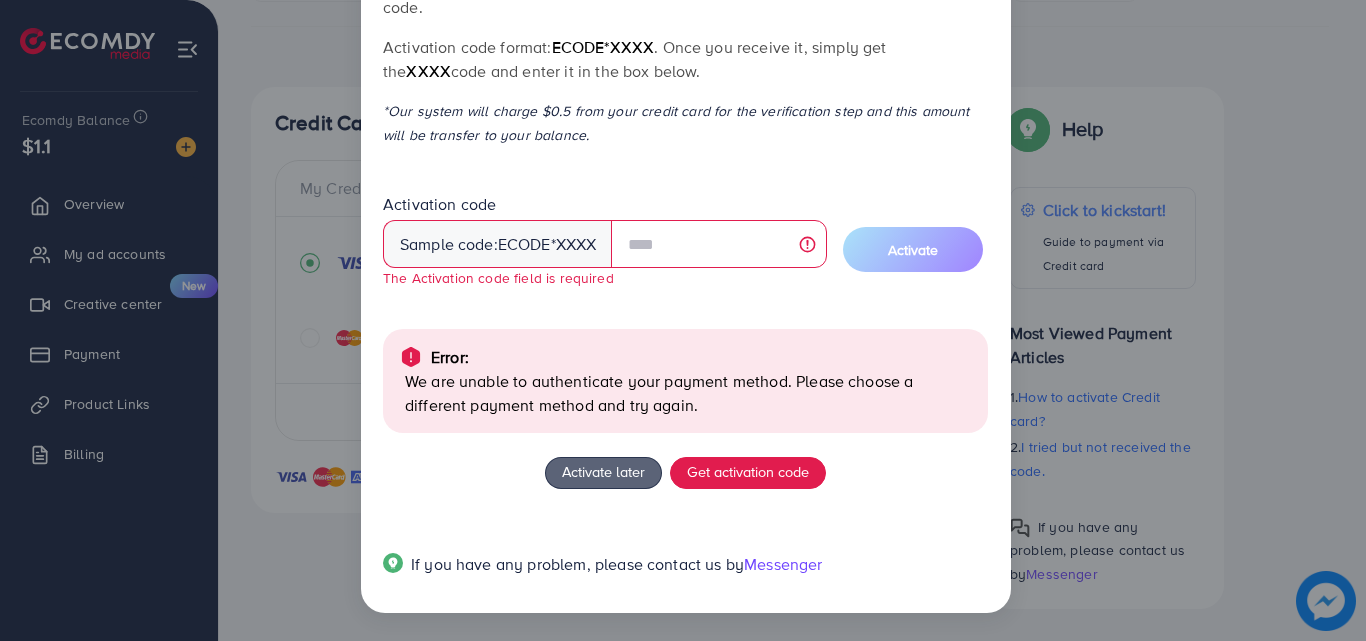 click on "We are unable to authenticate your payment method. Please choose a different payment method and try again." at bounding box center (688, 393) 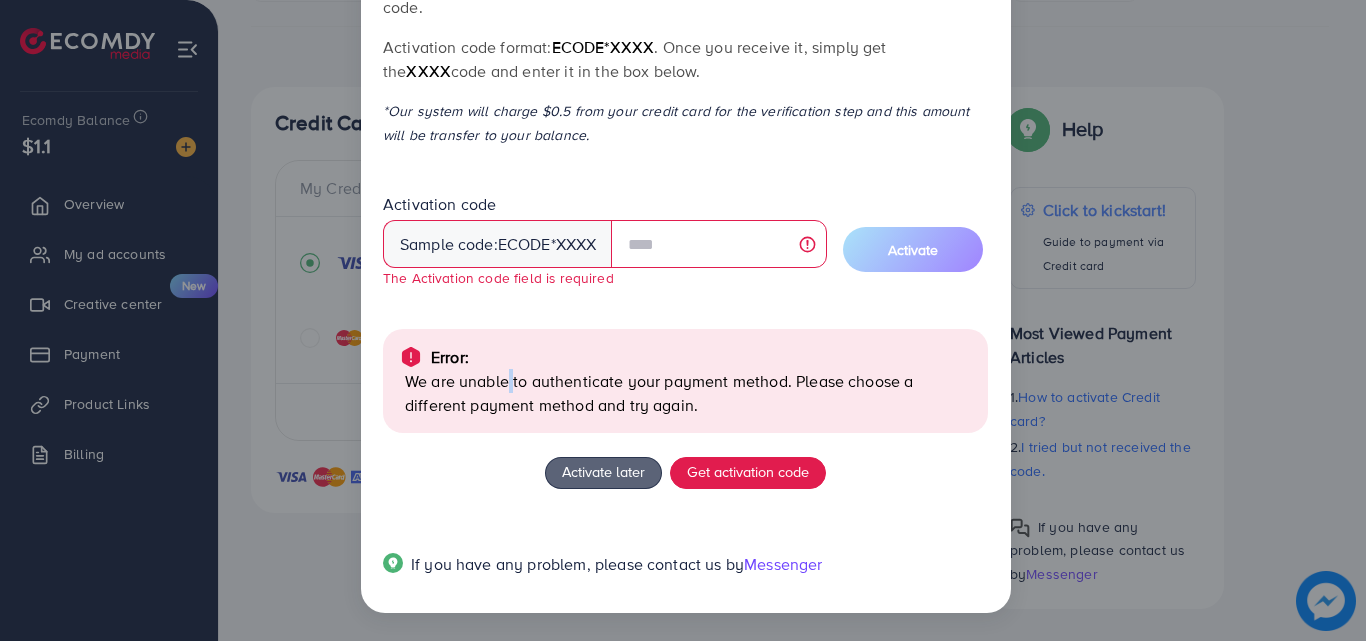 click on "We are unable to authenticate your payment method. Please choose a different payment method and try again." at bounding box center [688, 393] 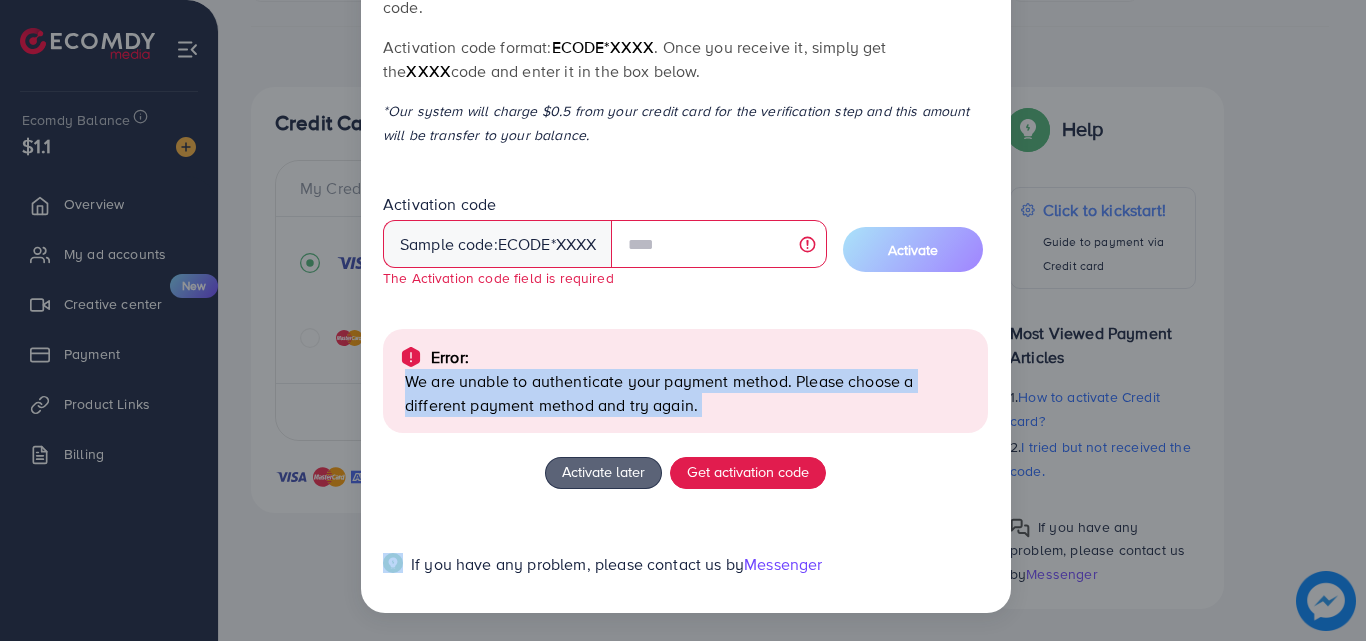 drag, startPoint x: 509, startPoint y: 380, endPoint x: 686, endPoint y: 390, distance: 177.28226 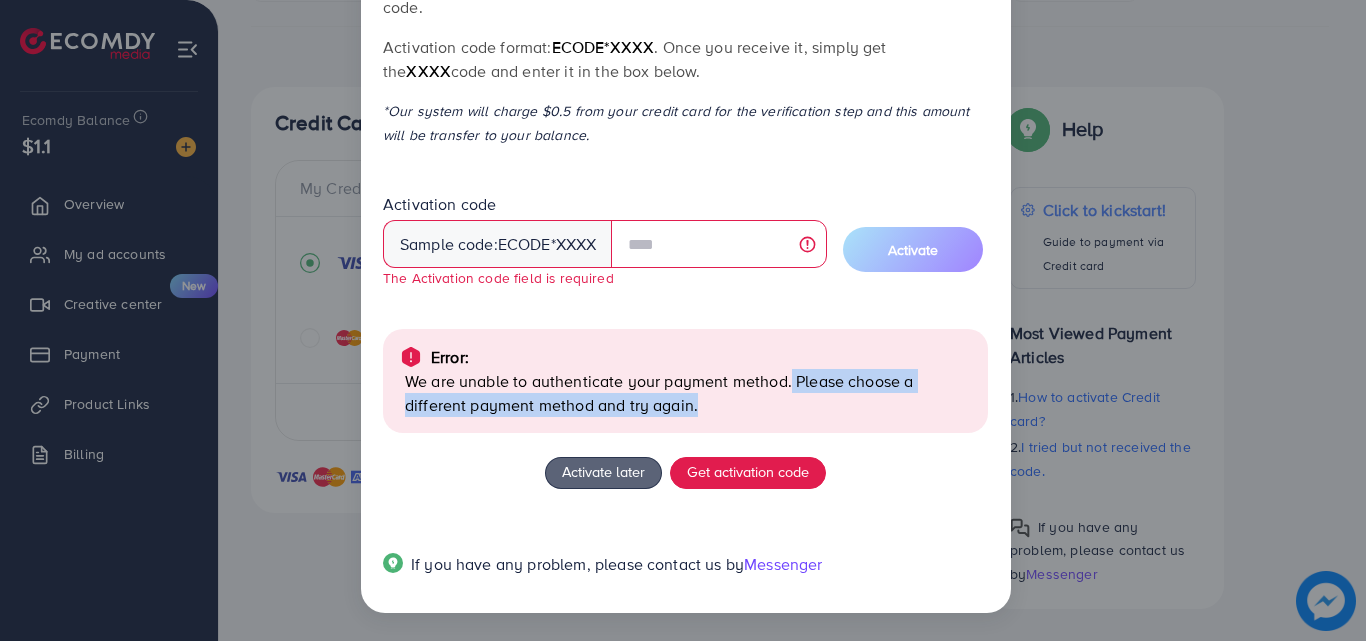 drag, startPoint x: 789, startPoint y: 374, endPoint x: 788, endPoint y: 410, distance: 36.013885 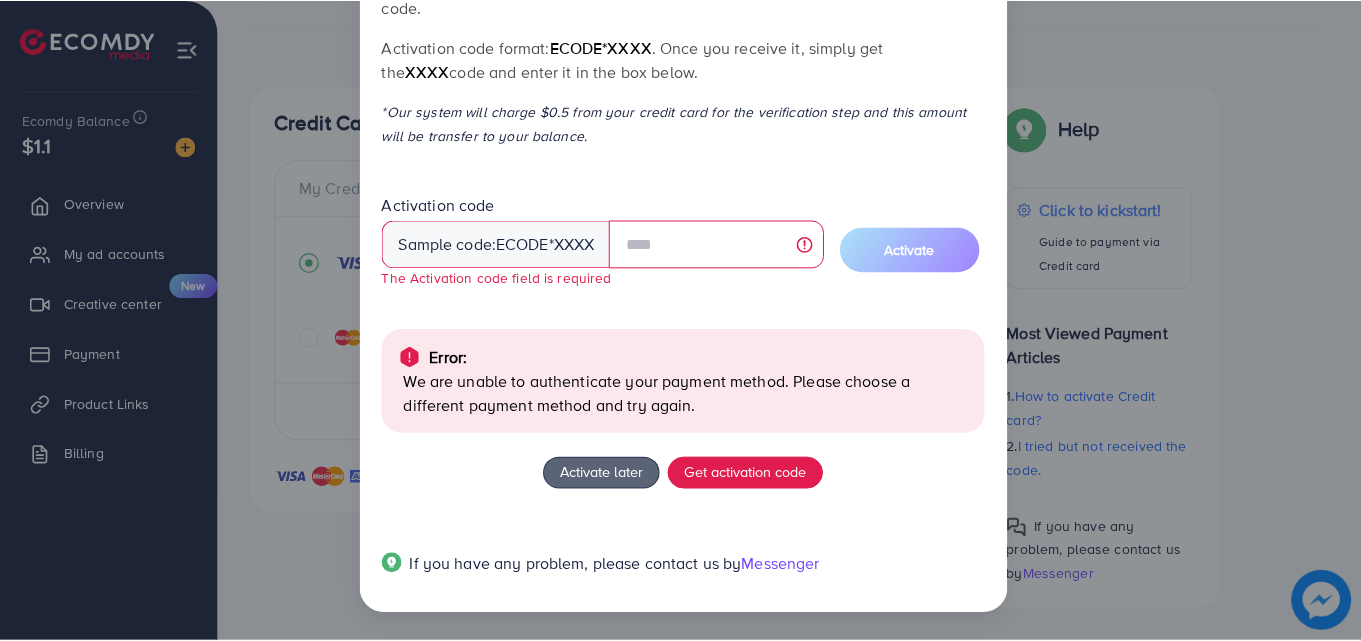 scroll, scrollTop: 0, scrollLeft: 0, axis: both 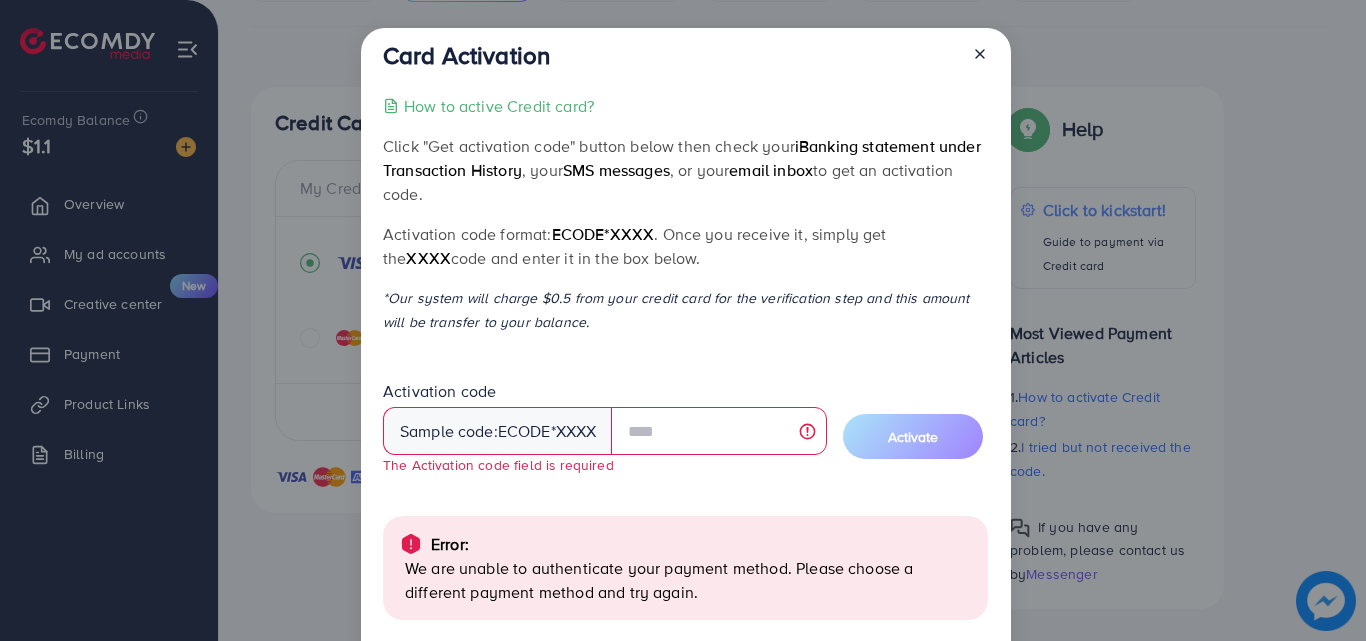 click on "Click "Get activation code" button below then check your  iBanking statement under Transaction History , your  SMS messages , or your  email inbox  to get an activation code." at bounding box center (685, 170) 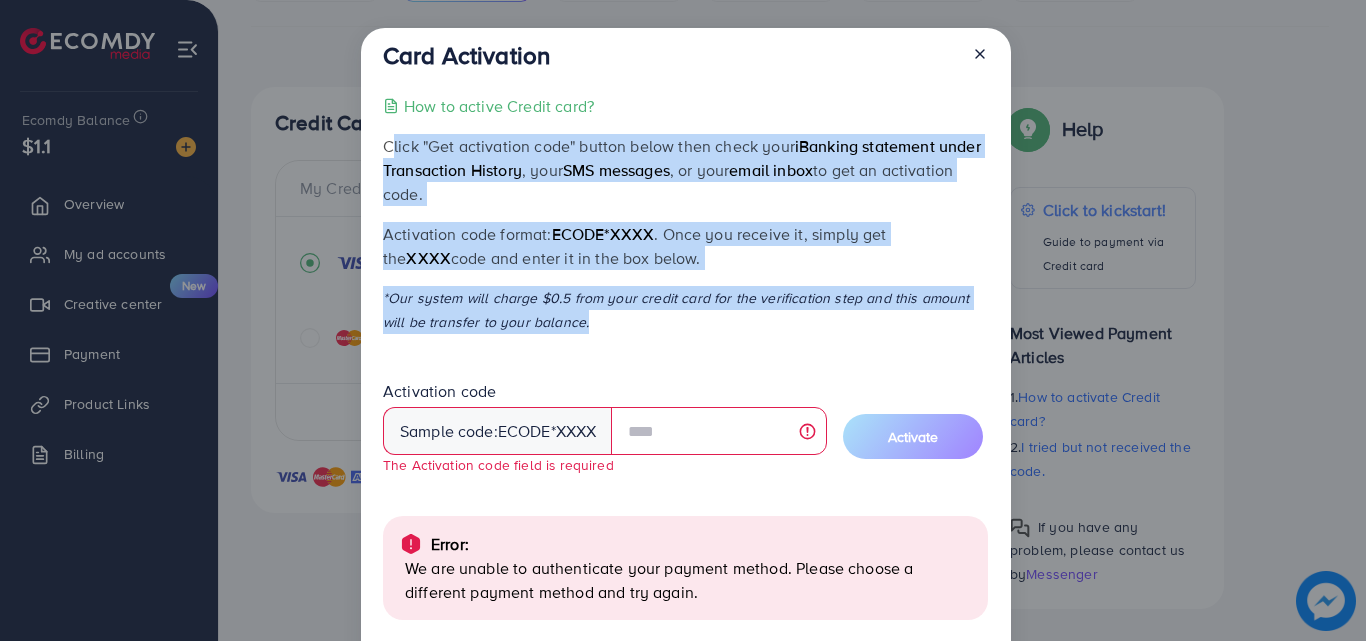 drag, startPoint x: 391, startPoint y: 152, endPoint x: 591, endPoint y: 312, distance: 256.12497 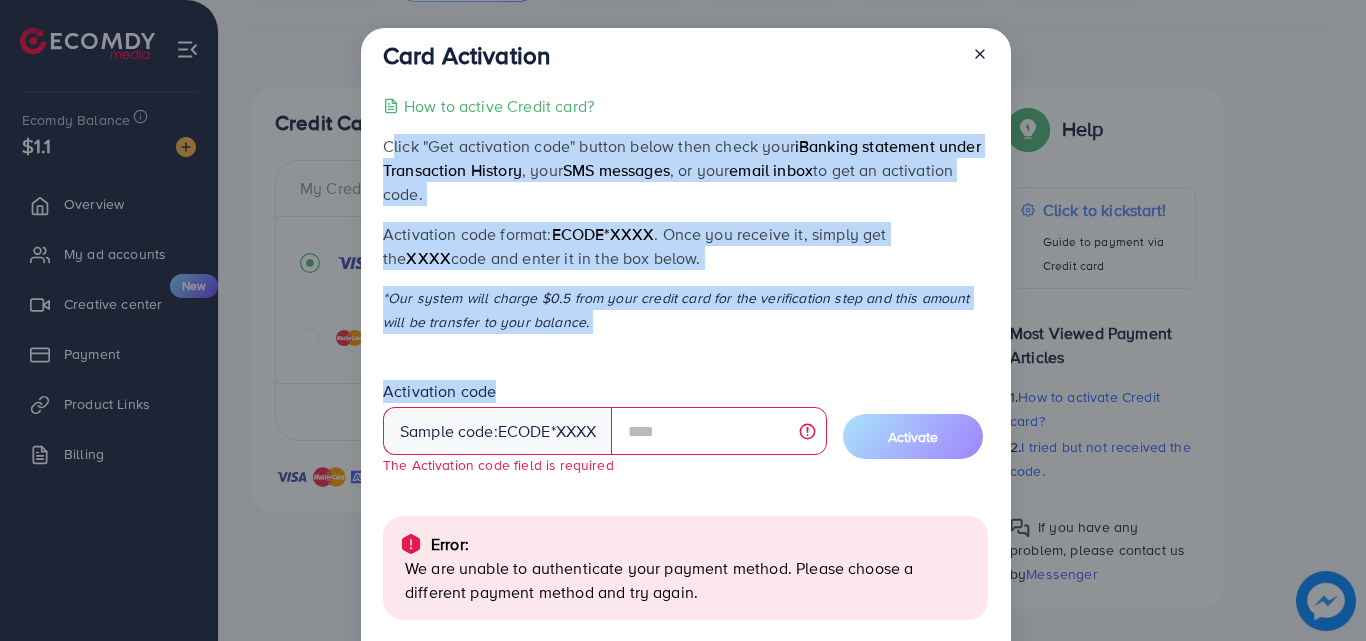 drag, startPoint x: 380, startPoint y: 151, endPoint x: 622, endPoint y: 339, distance: 306.44412 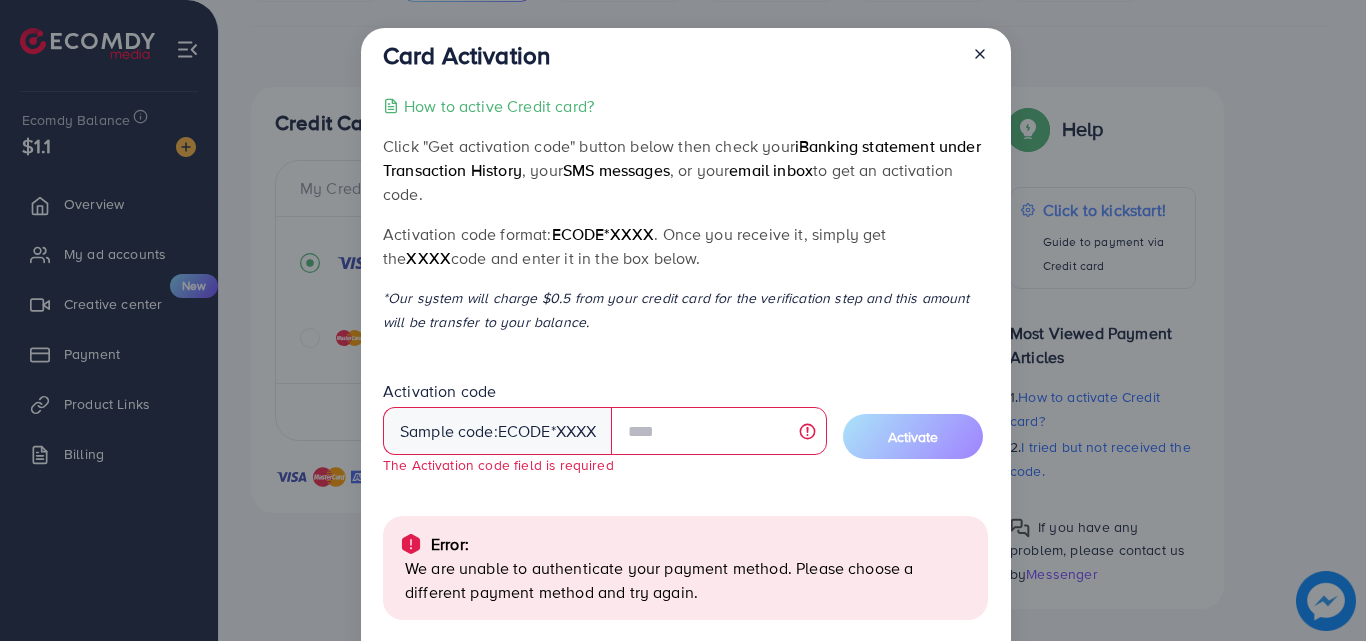 click on "How to active Credit card?   Click "Get activation code" button below then check your  iBanking statement under Transaction History , your  SMS messages , or your  email inbox  to get an activation code.   Activation code format:  ecode*XXXX . Once you receive it, simply get the  XXXX  code and enter it in the box below.   *Our system will charge $0.5 from your credit card for the verification step and this amount will be transfer to your balance.   Activation code   Sample code:  ecode *XXXX  The Activation code field is required  Activate   Error:  We are unable to authenticate your payment method. Please choose a different payment method and try again.  Activate later   Get activation code   If you have any problem, please contact us by   Messenger" at bounding box center [685, 440] 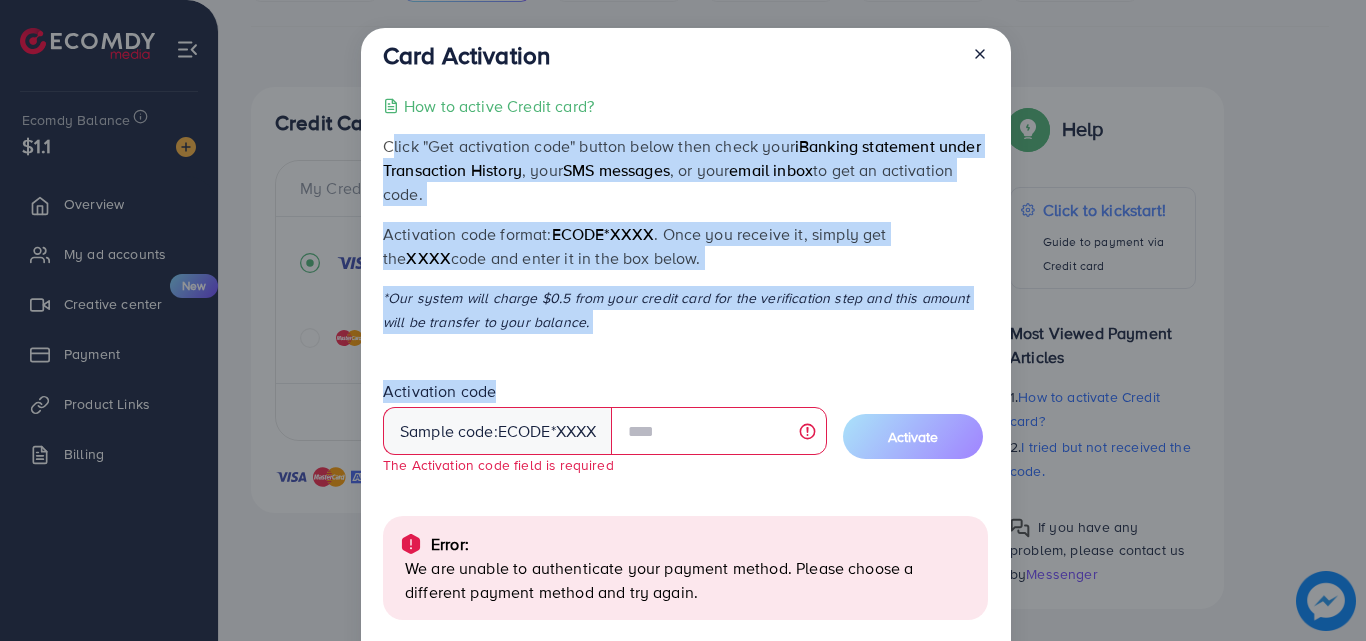 drag, startPoint x: 622, startPoint y: 339, endPoint x: 399, endPoint y: 158, distance: 287.21072 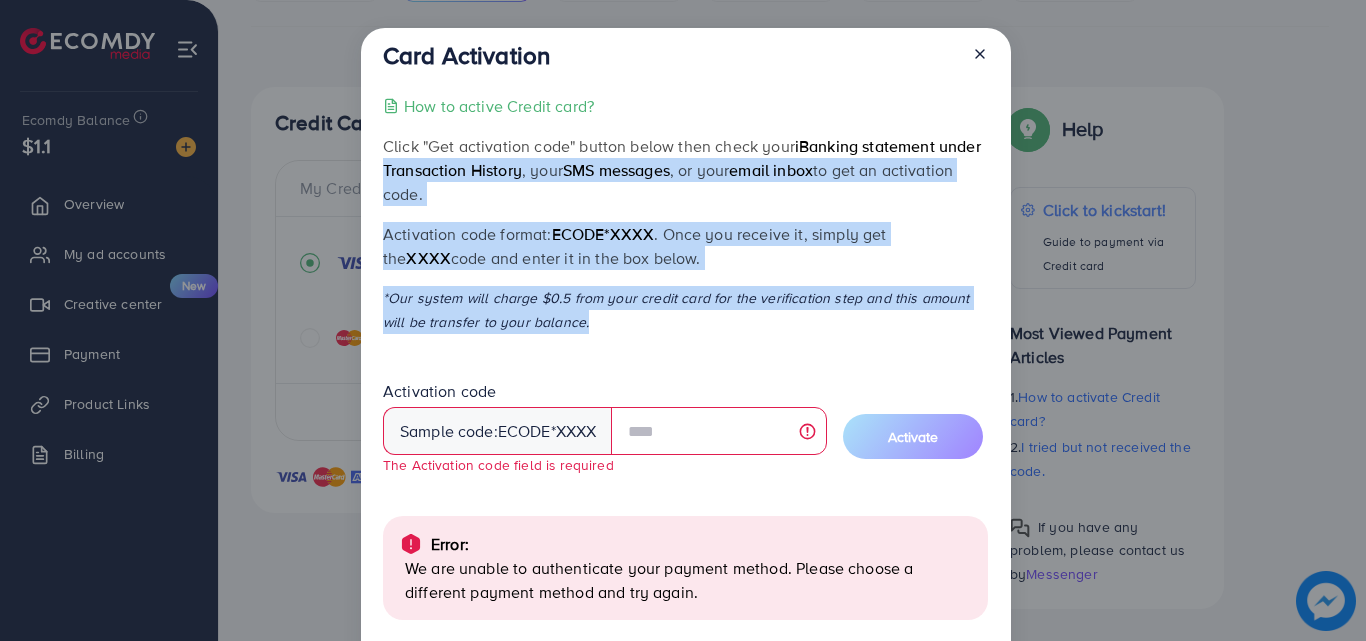 drag, startPoint x: 399, startPoint y: 158, endPoint x: 609, endPoint y: 321, distance: 265.83643 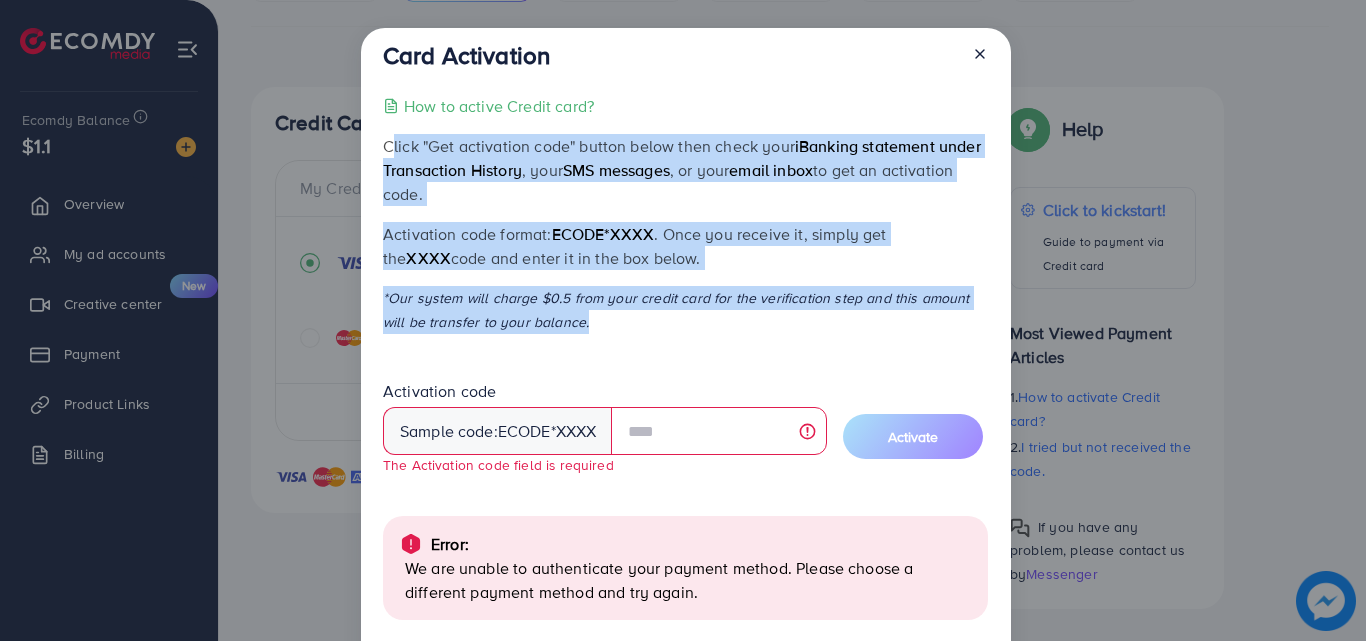 drag, startPoint x: 609, startPoint y: 321, endPoint x: 384, endPoint y: 147, distance: 284.431 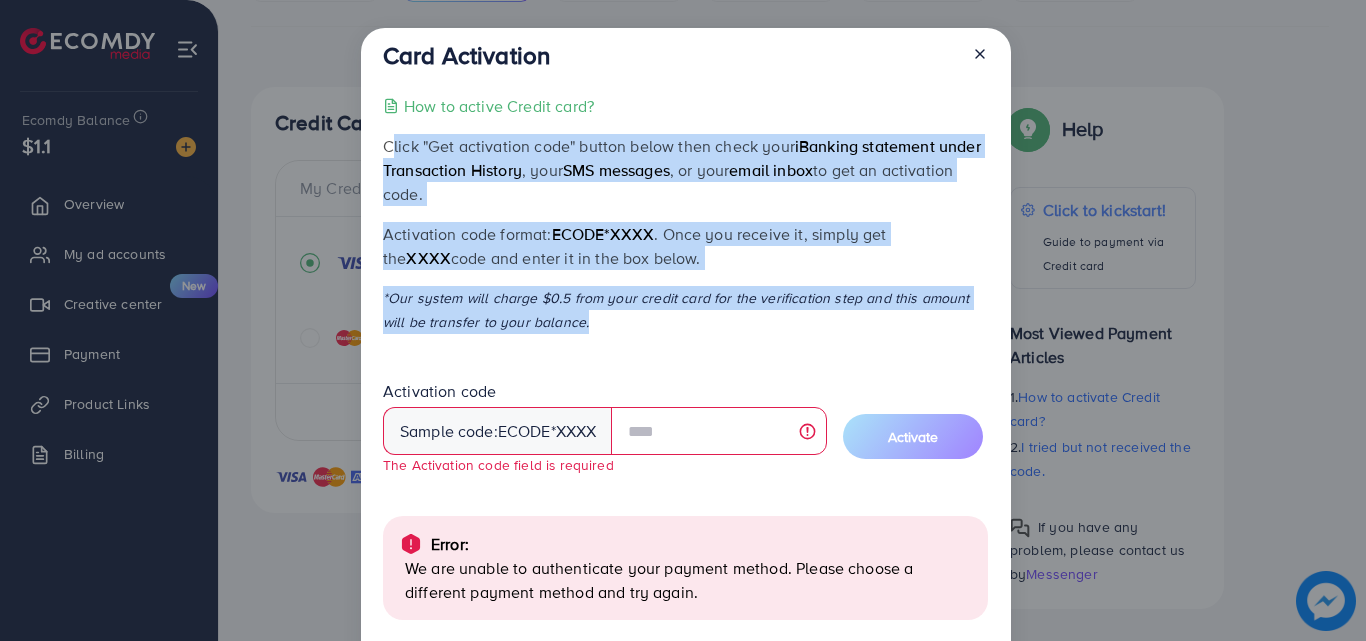 click 